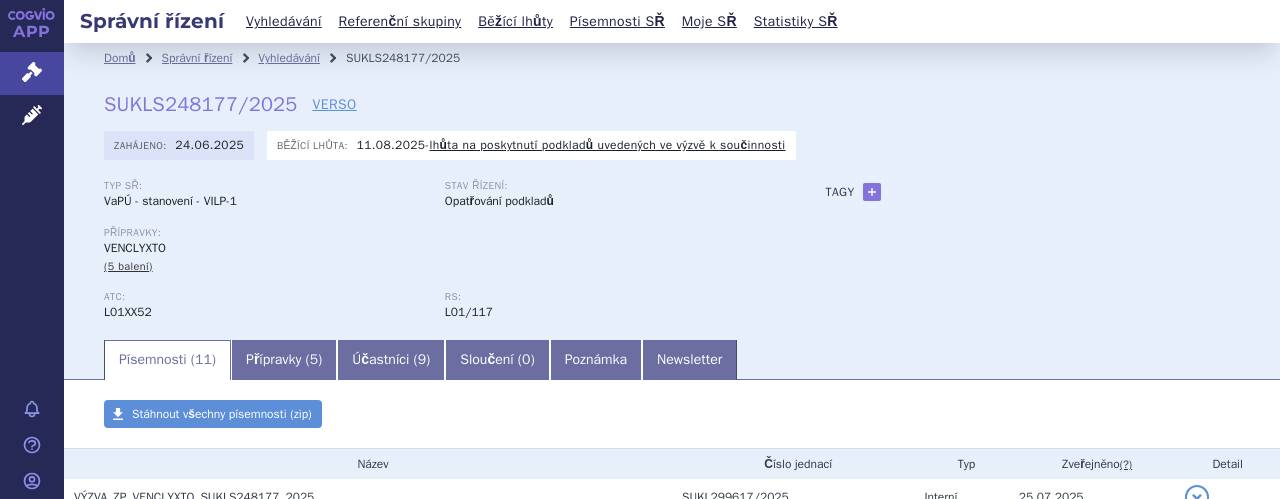 scroll, scrollTop: 0, scrollLeft: 0, axis: both 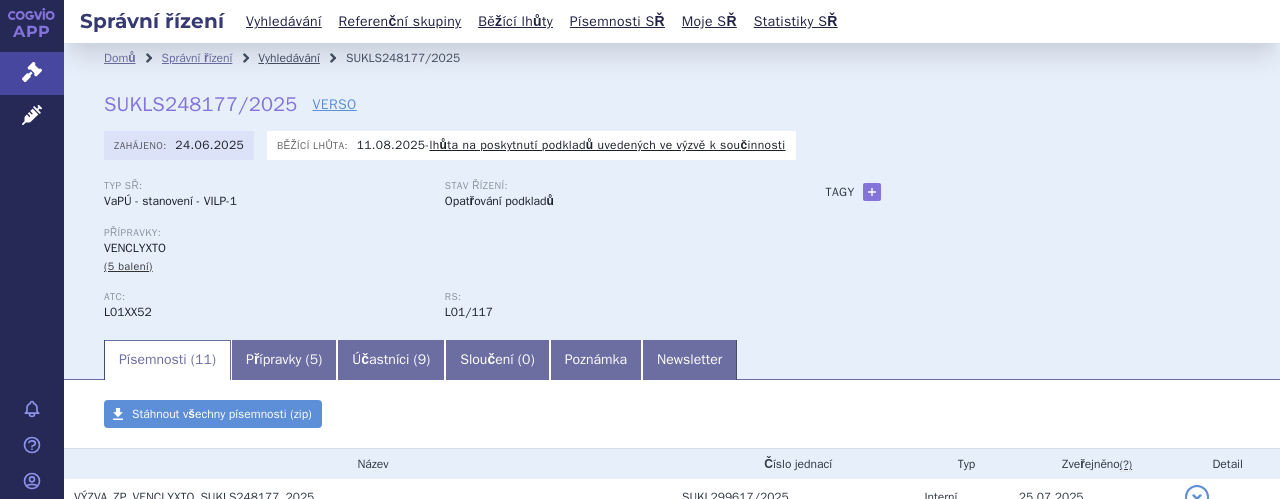 click on "Vyhledávání" at bounding box center (289, 58) 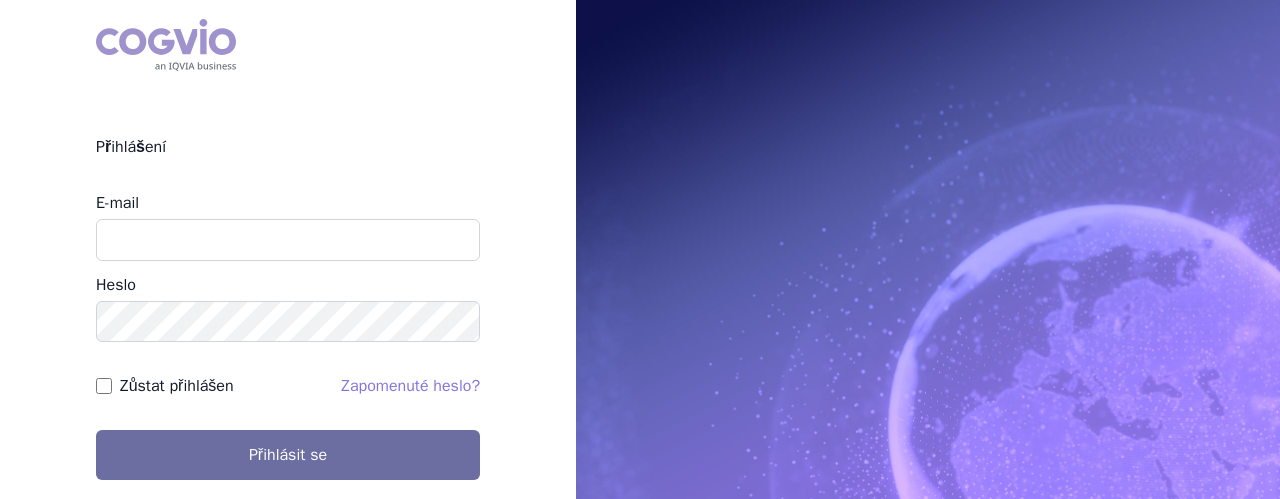 scroll, scrollTop: 0, scrollLeft: 0, axis: both 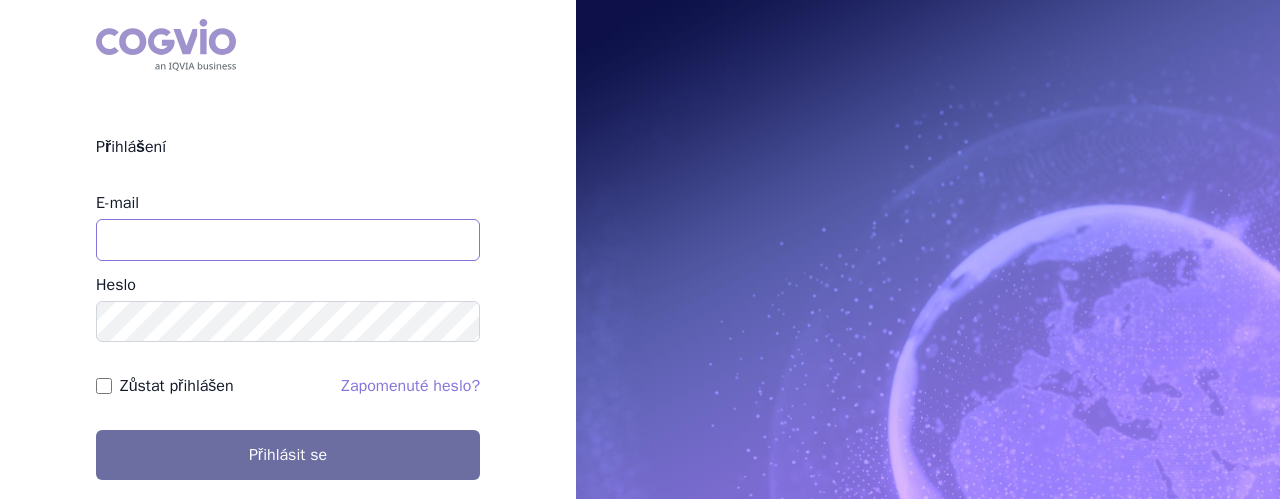 click on "E-mail" at bounding box center (288, 240) 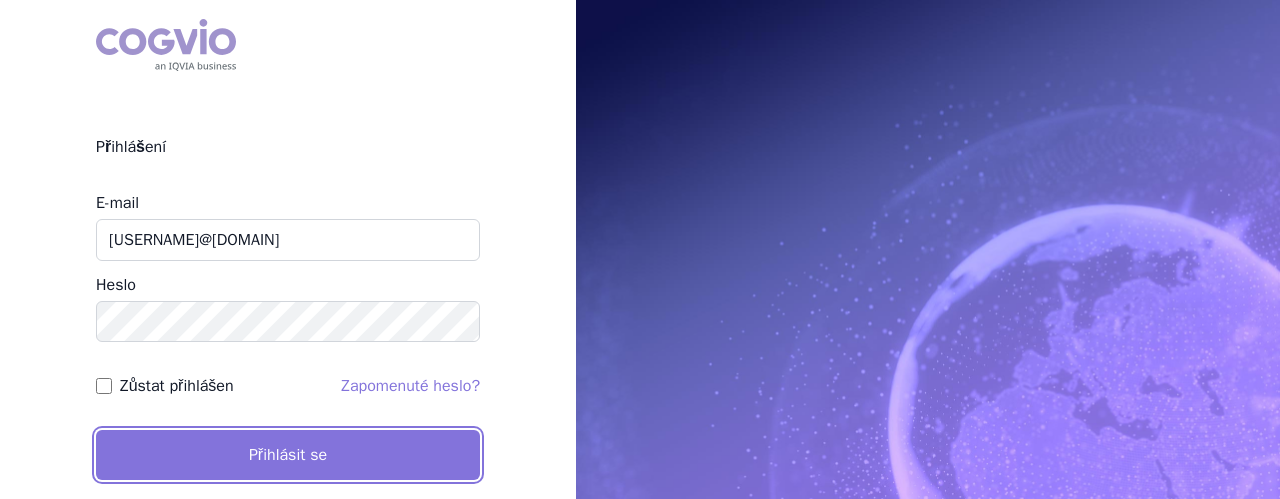 click on "Přihlásit se" at bounding box center (288, 455) 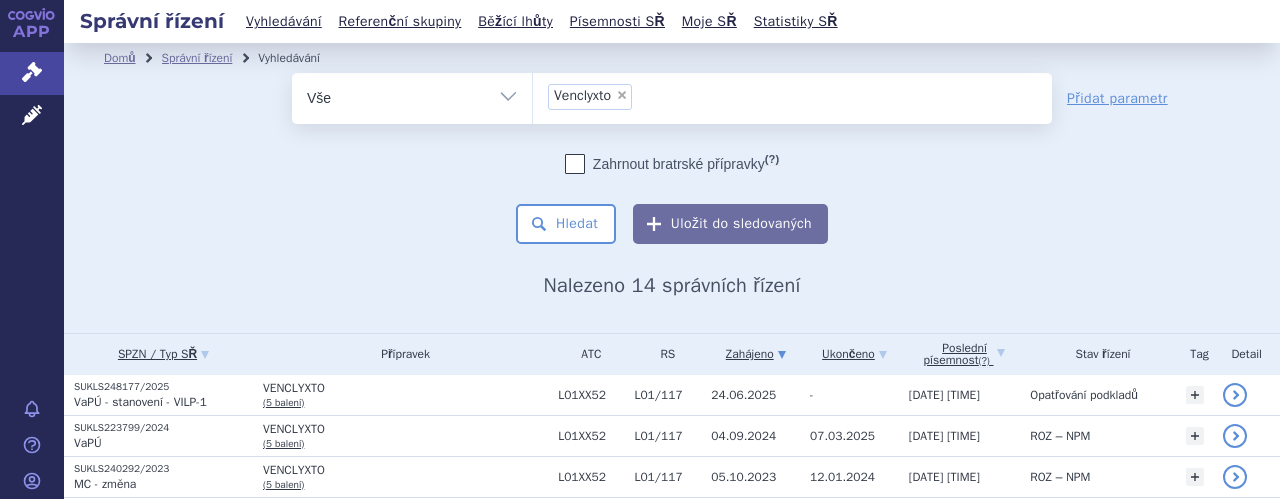 scroll, scrollTop: 0, scrollLeft: 0, axis: both 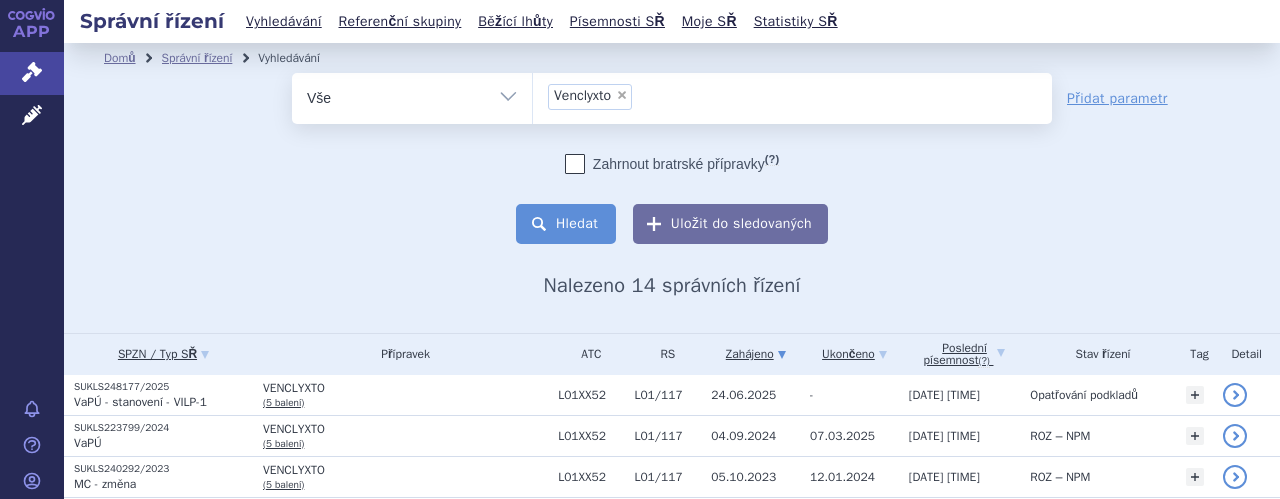 click on "Hledat" at bounding box center (566, 224) 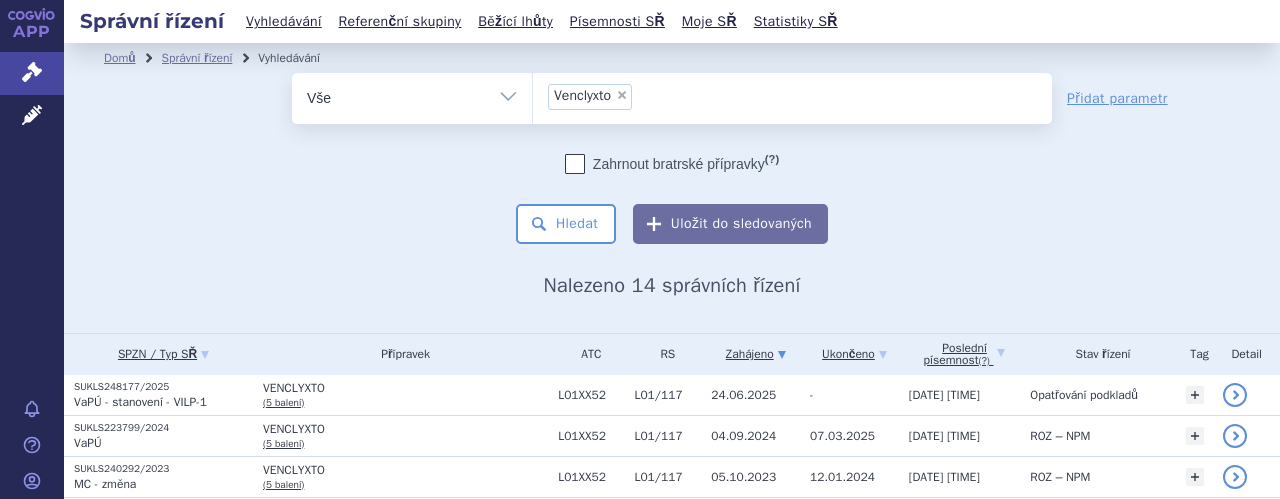 scroll, scrollTop: 0, scrollLeft: 0, axis: both 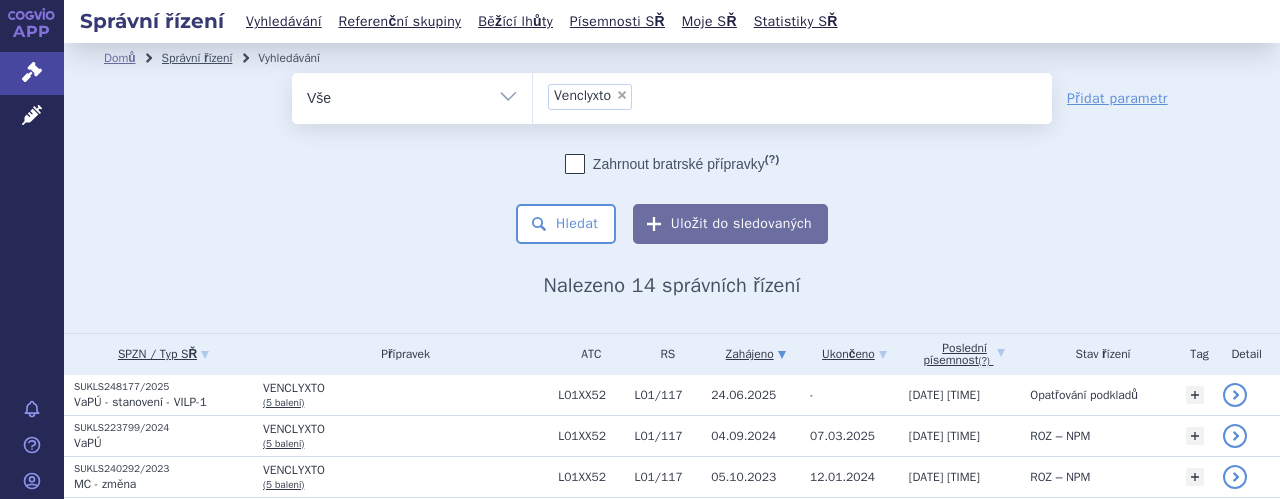 click on "Správní řízení" at bounding box center [197, 58] 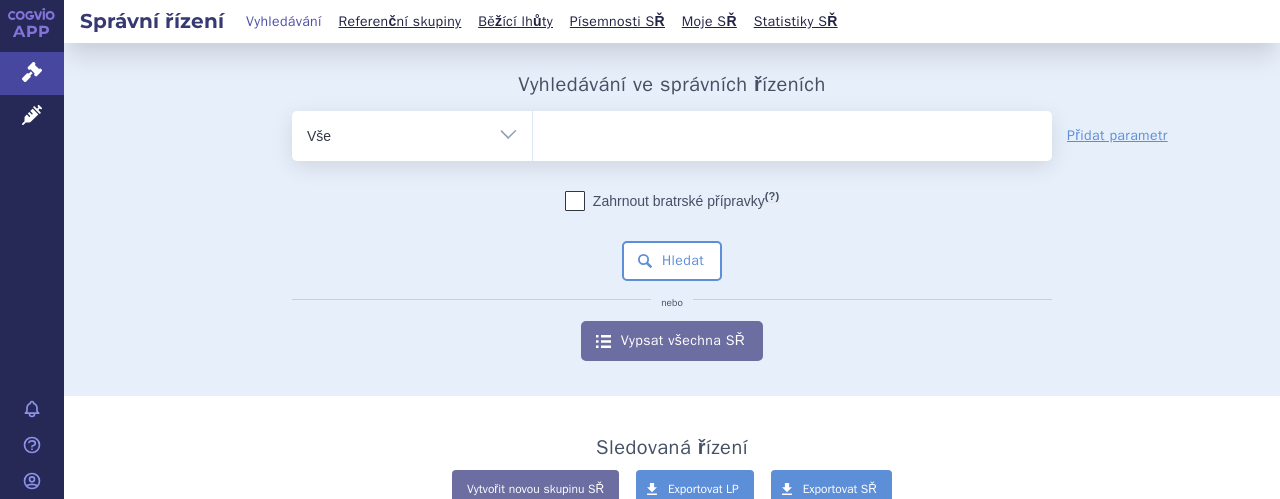 scroll, scrollTop: 0, scrollLeft: 0, axis: both 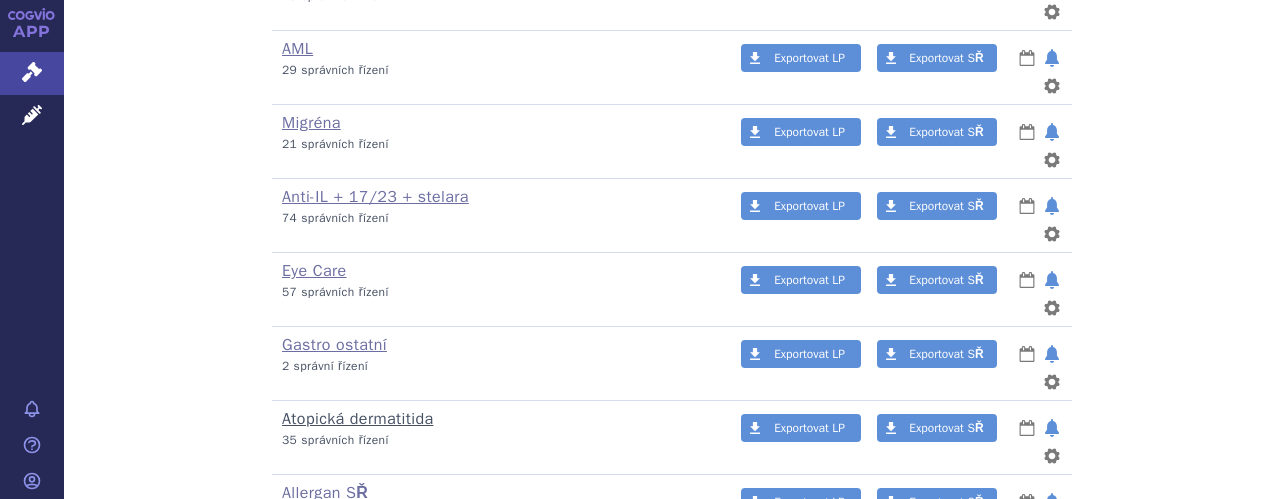 click on "Atopická dermatitida" at bounding box center (357, 419) 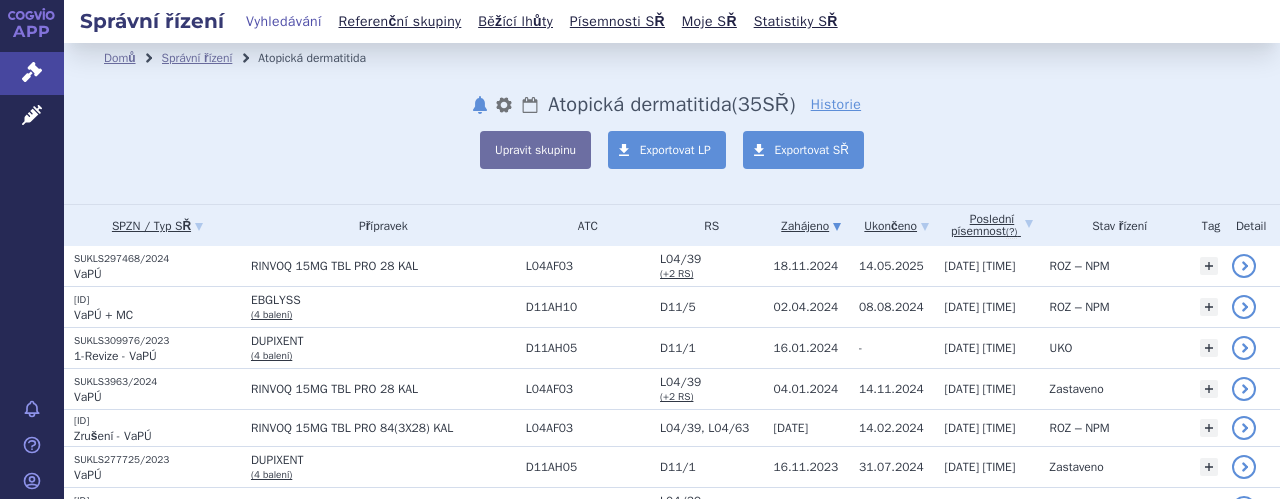 scroll, scrollTop: 0, scrollLeft: 0, axis: both 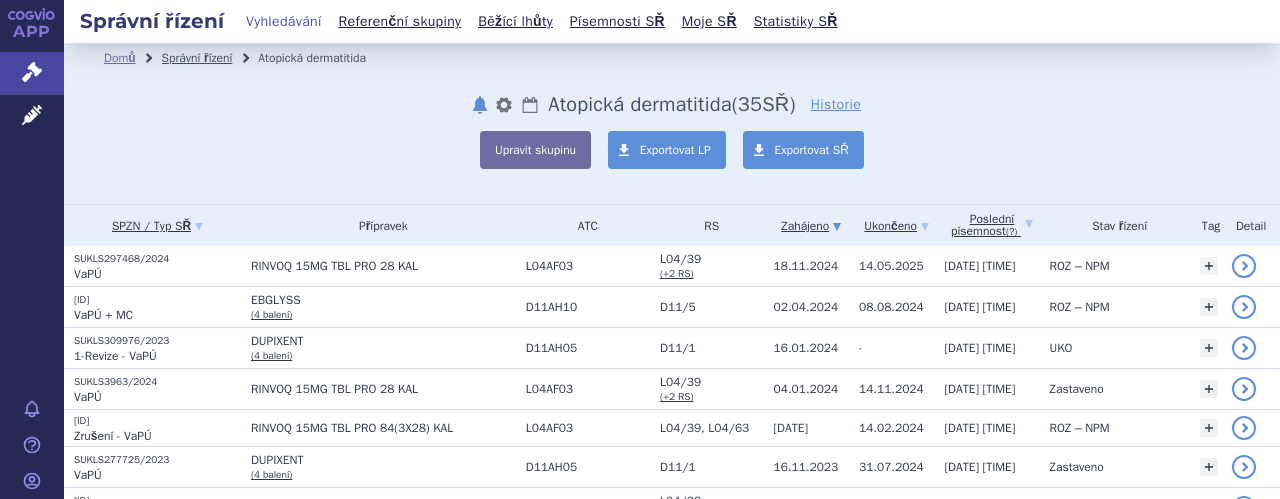 click on "Správní řízení" at bounding box center (197, 58) 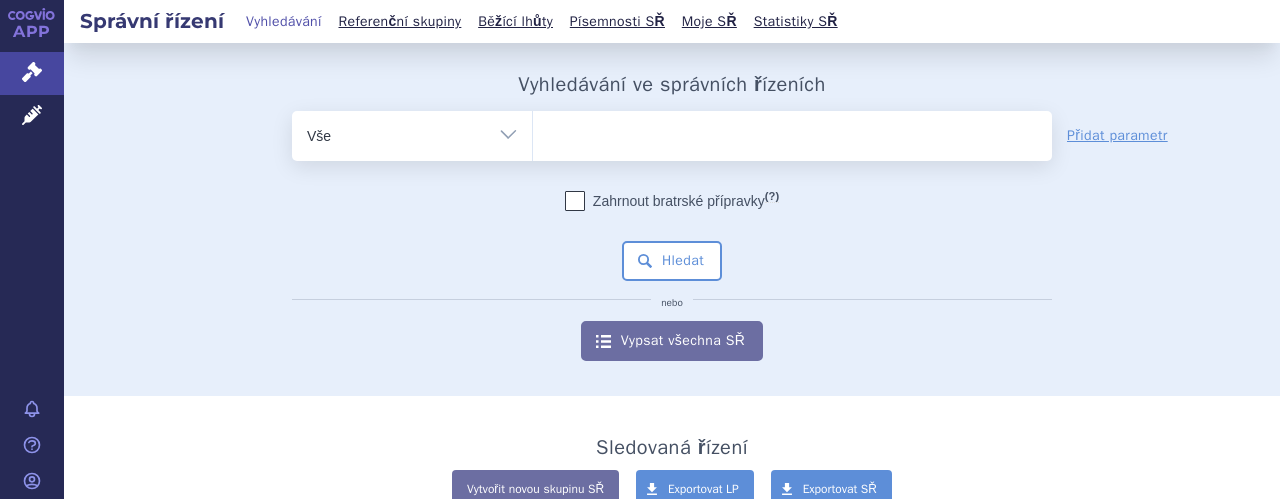 scroll, scrollTop: 0, scrollLeft: 0, axis: both 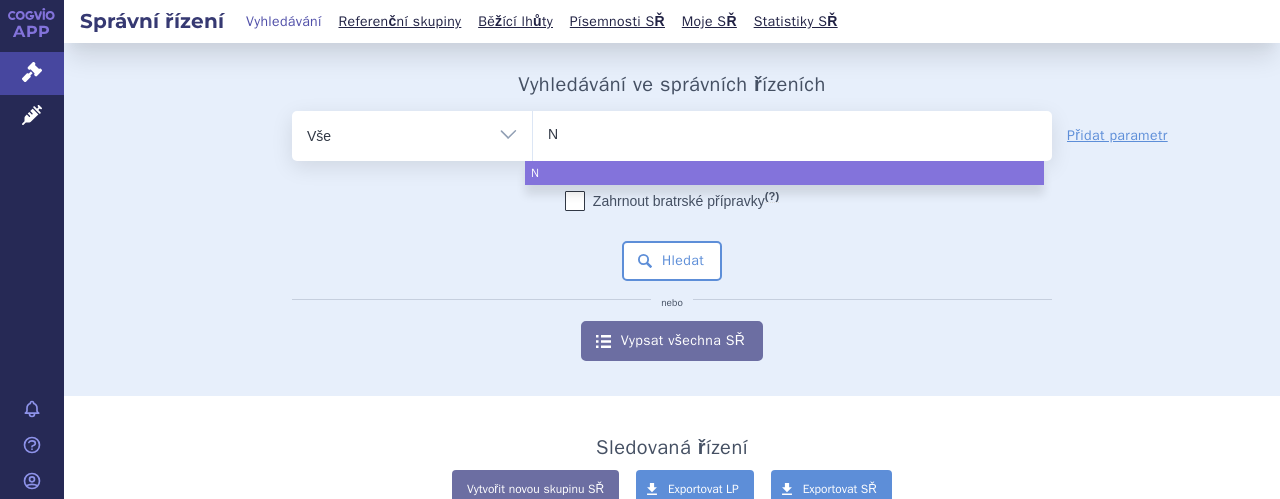 type on "Ne" 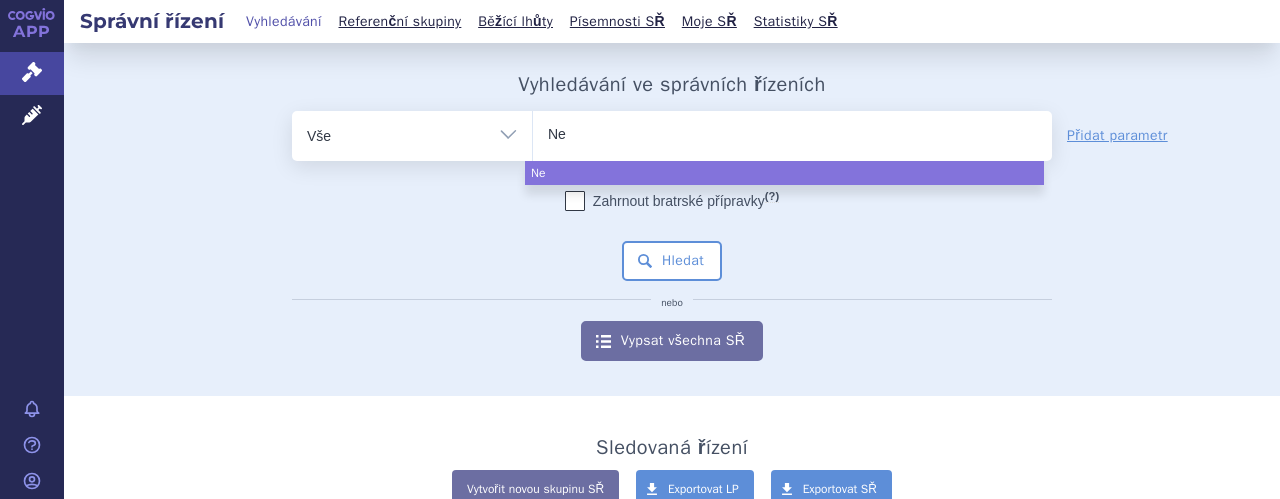 type on "Nem" 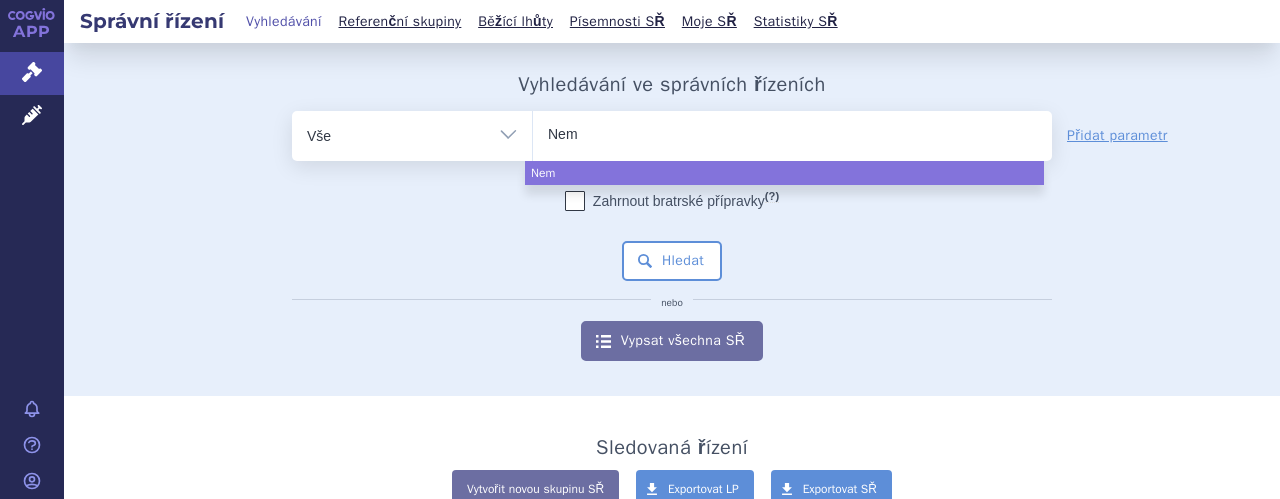 type on "Neml" 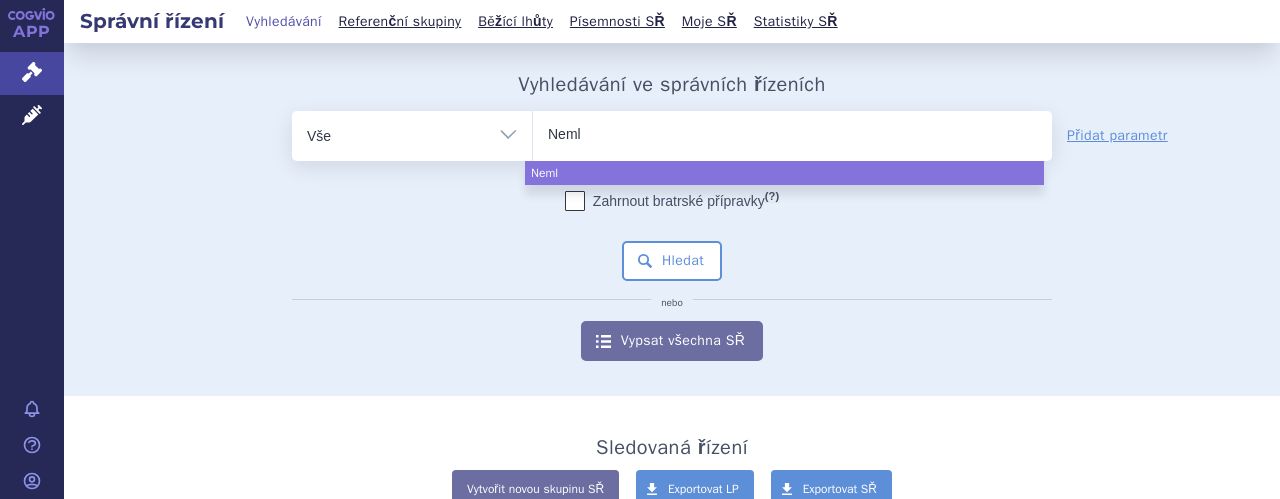 type on "Nemlu" 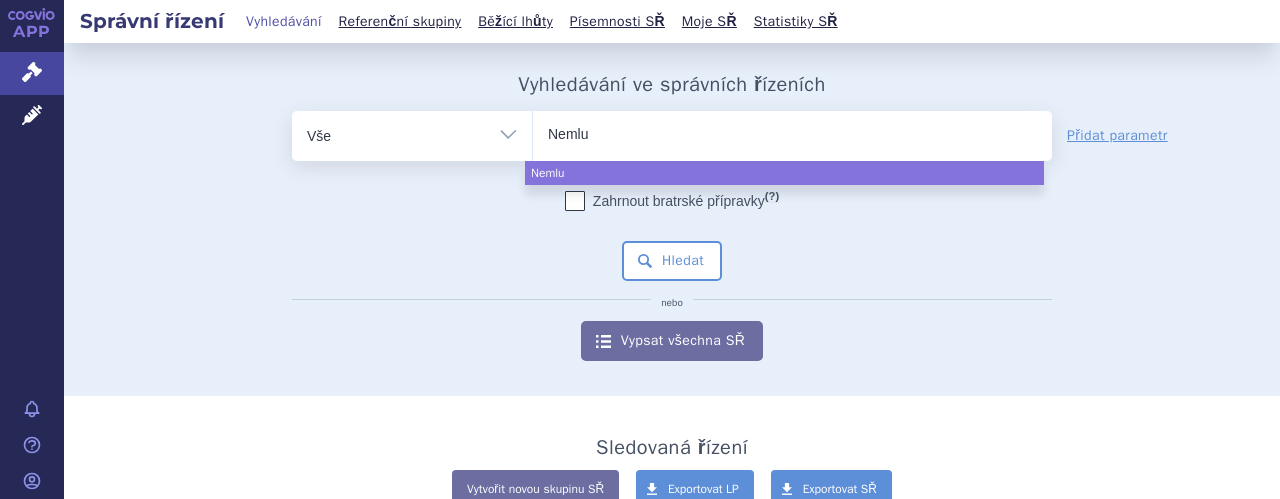 type on "Nemluv" 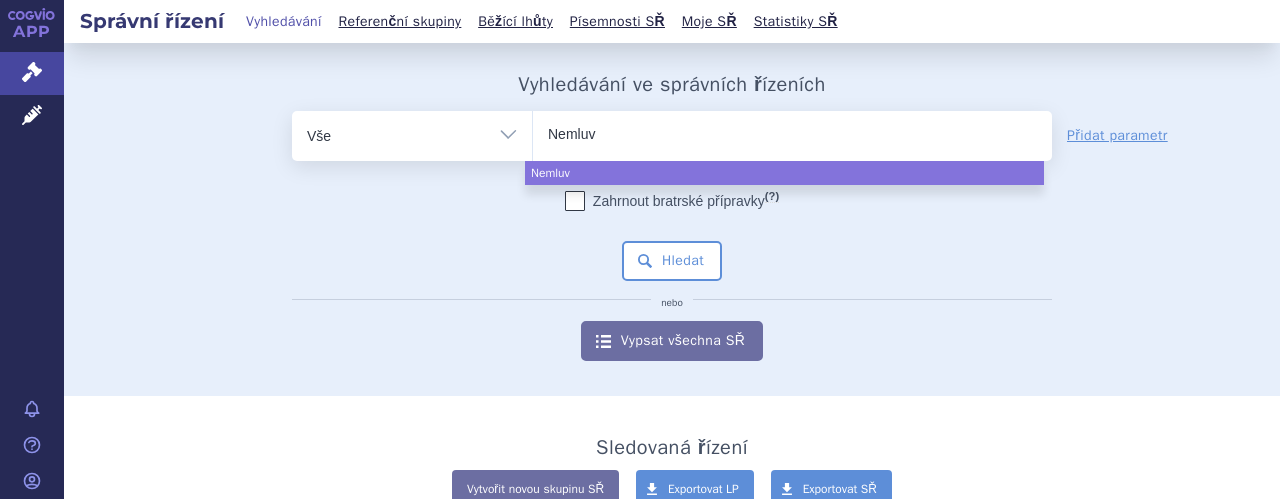 type on "Nemluvi" 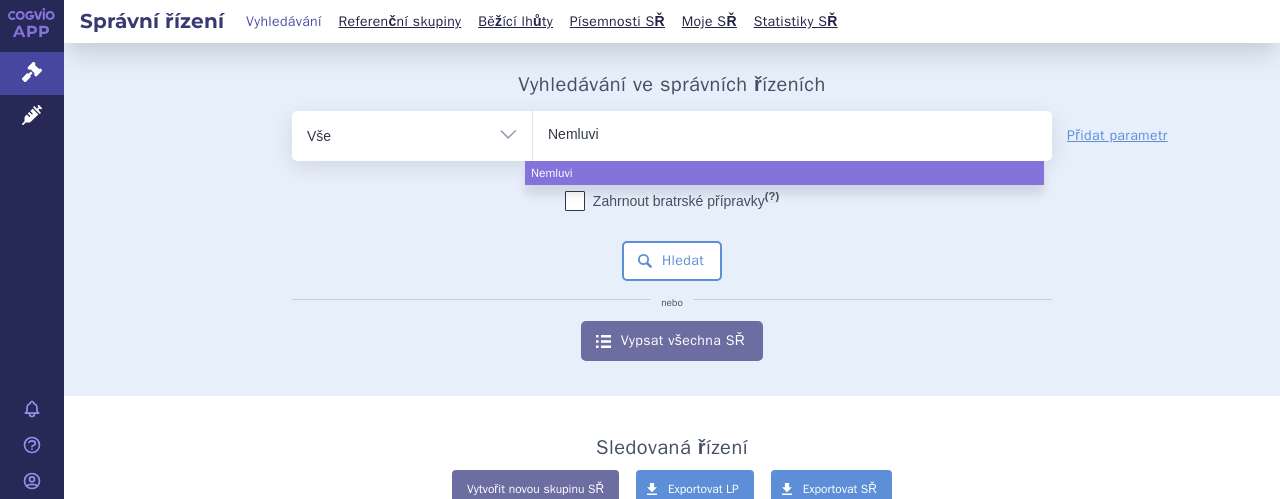 type on "Nemluvio" 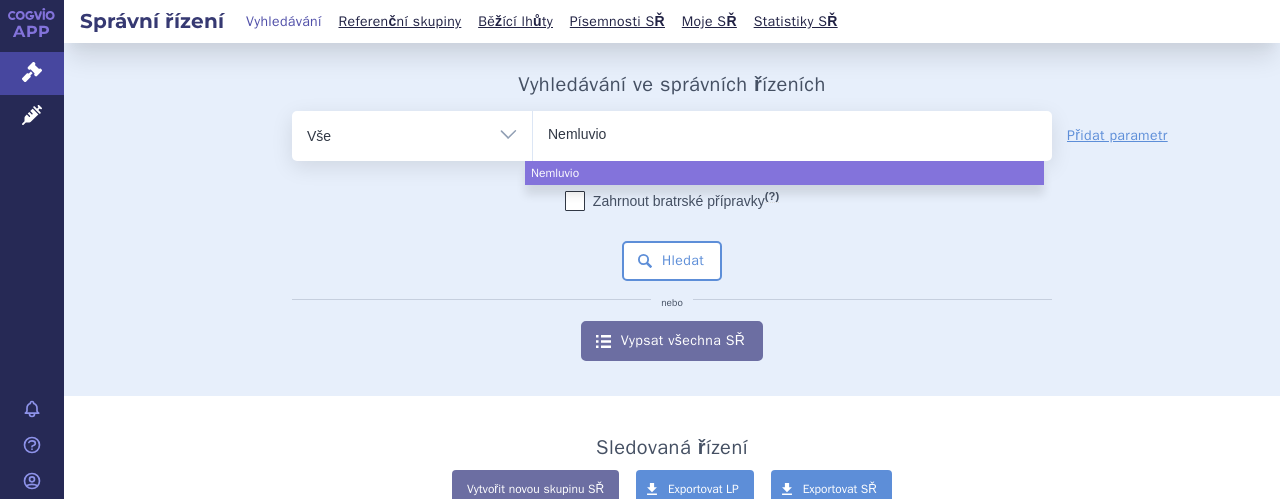 select on "Nemluvio" 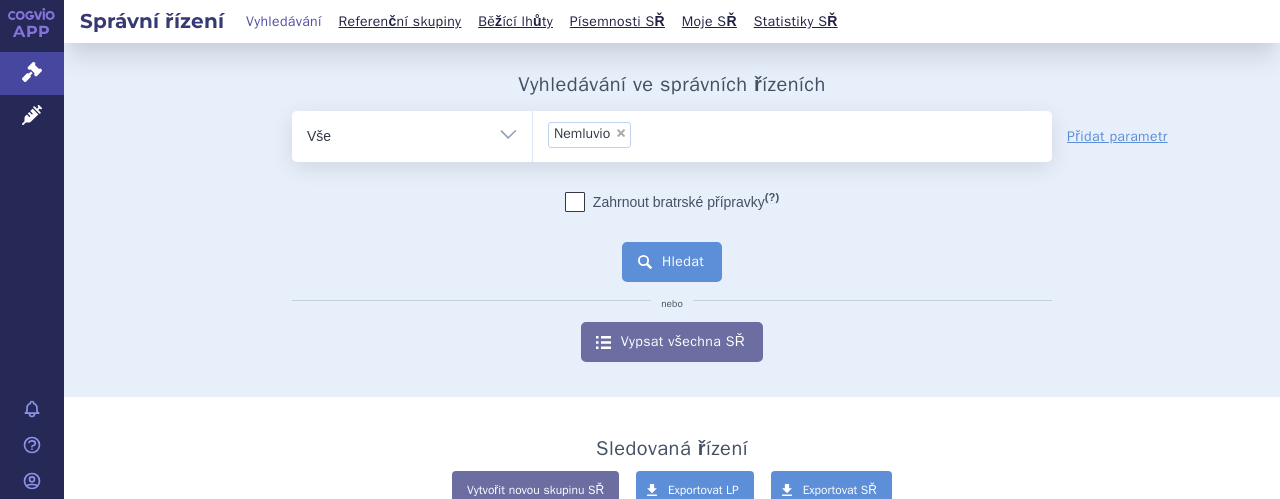 click on "Hledat" at bounding box center [672, 262] 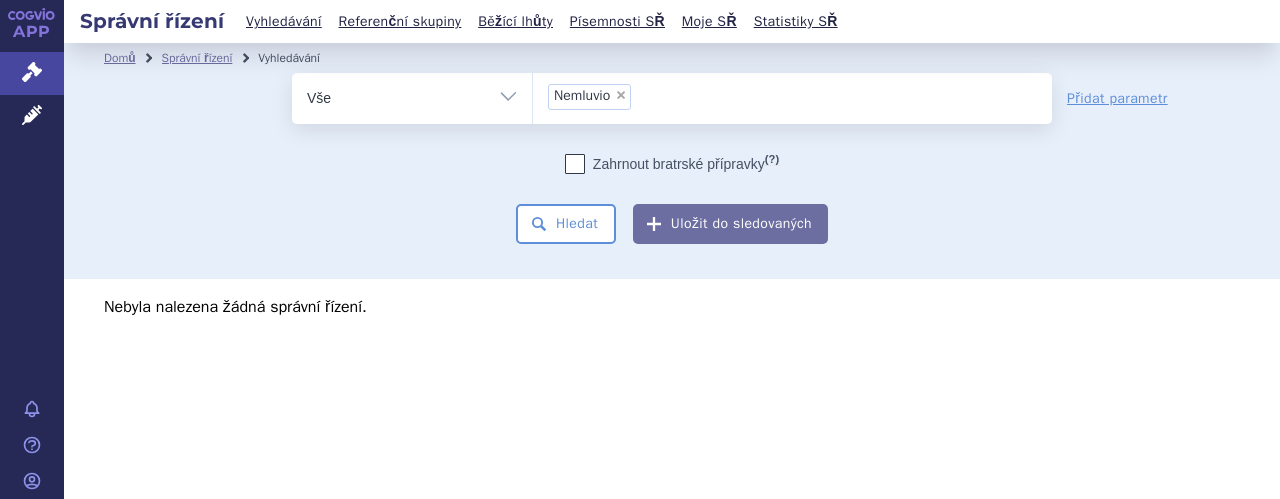 scroll, scrollTop: 0, scrollLeft: 0, axis: both 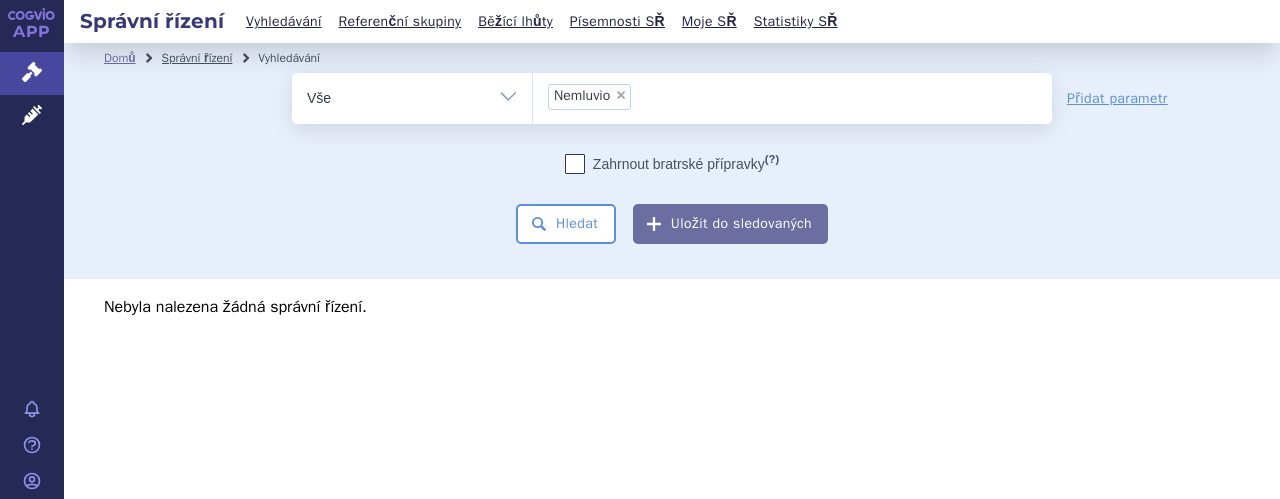 click on "Správní řízení" at bounding box center [197, 58] 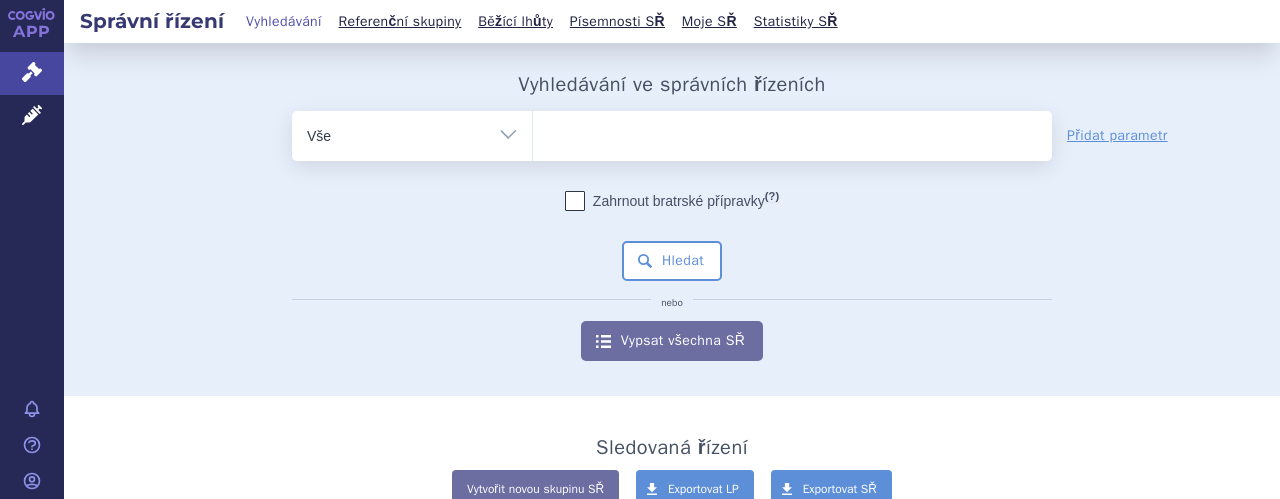 scroll, scrollTop: 0, scrollLeft: 0, axis: both 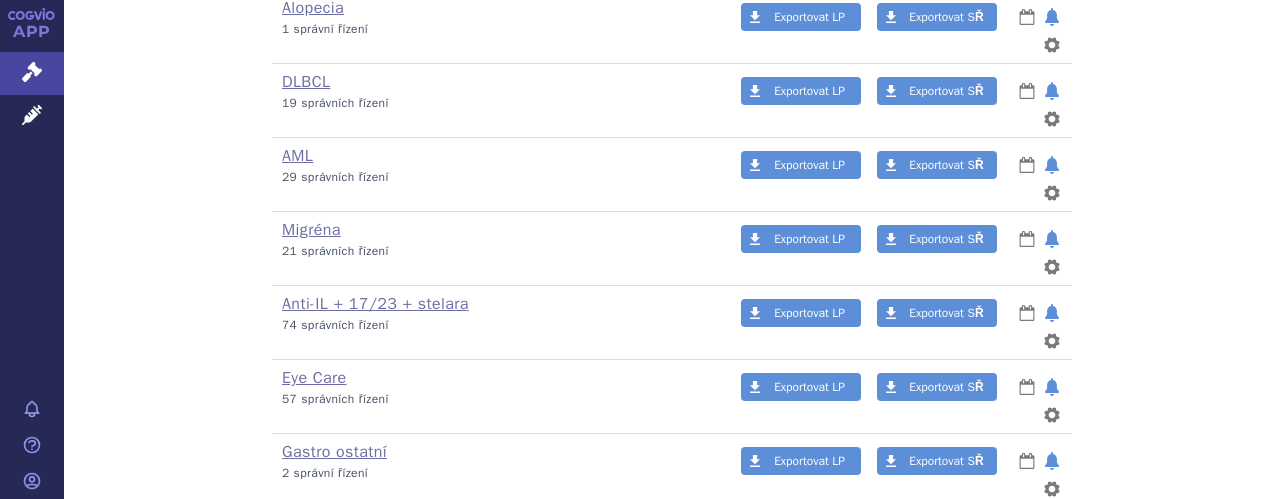 click on "Atopická dermatitida" at bounding box center [357, 526] 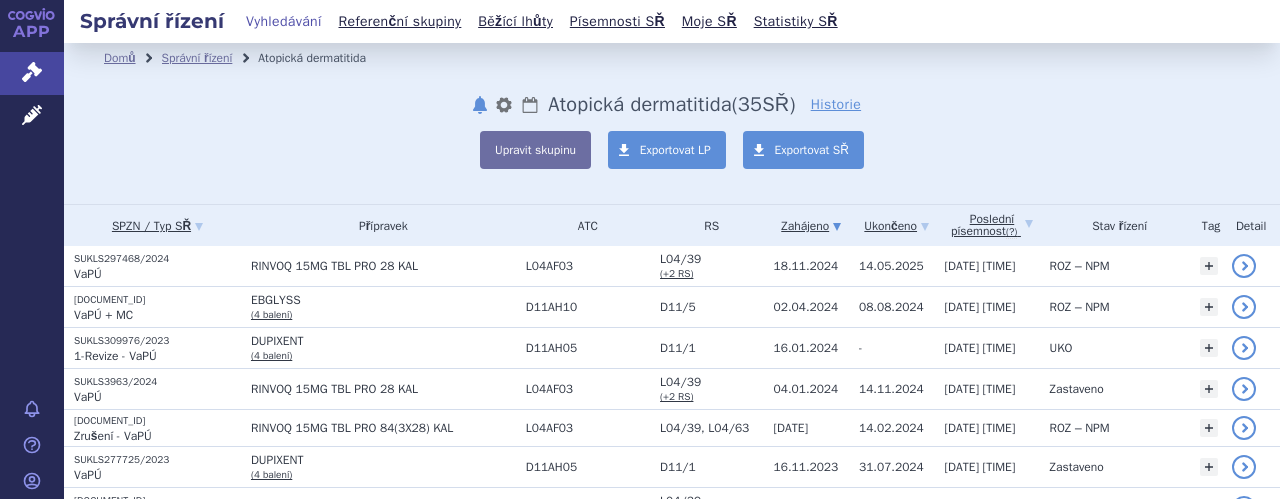 scroll, scrollTop: 0, scrollLeft: 0, axis: both 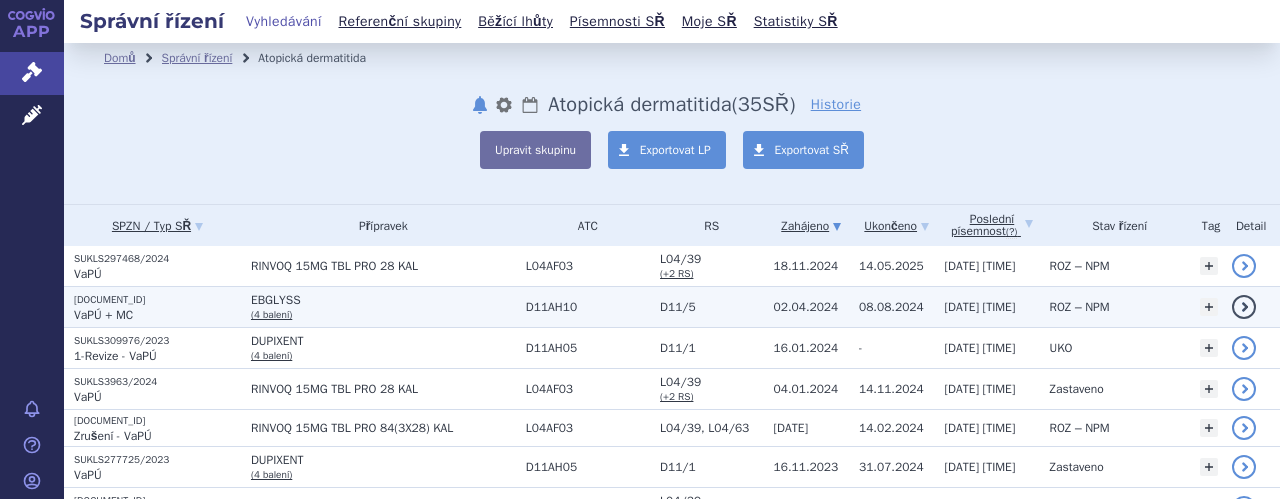 click on "EBGLYSS
(4 balení)" at bounding box center (378, 307) 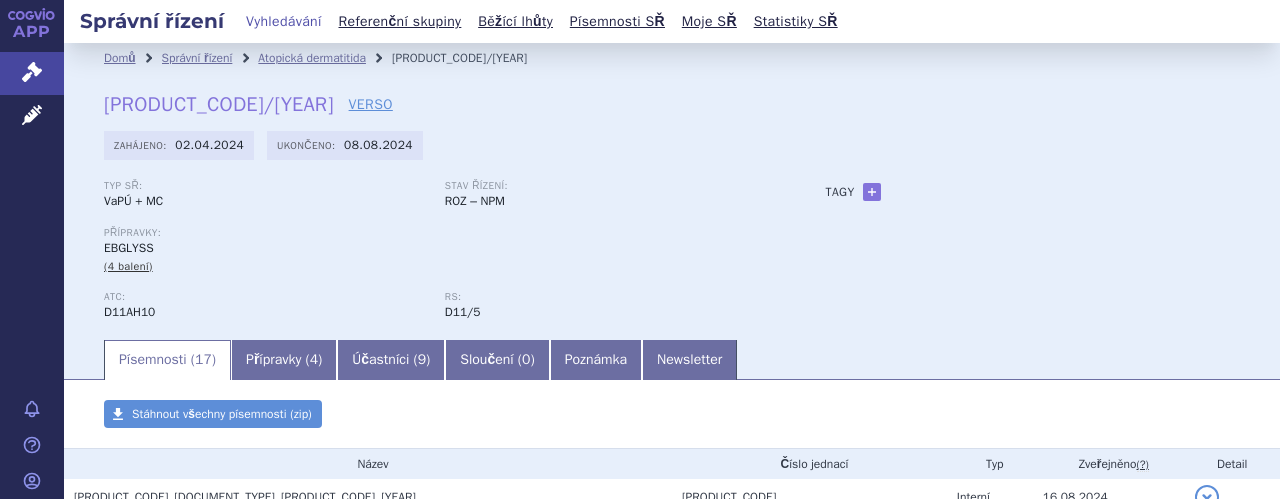 scroll, scrollTop: 0, scrollLeft: 0, axis: both 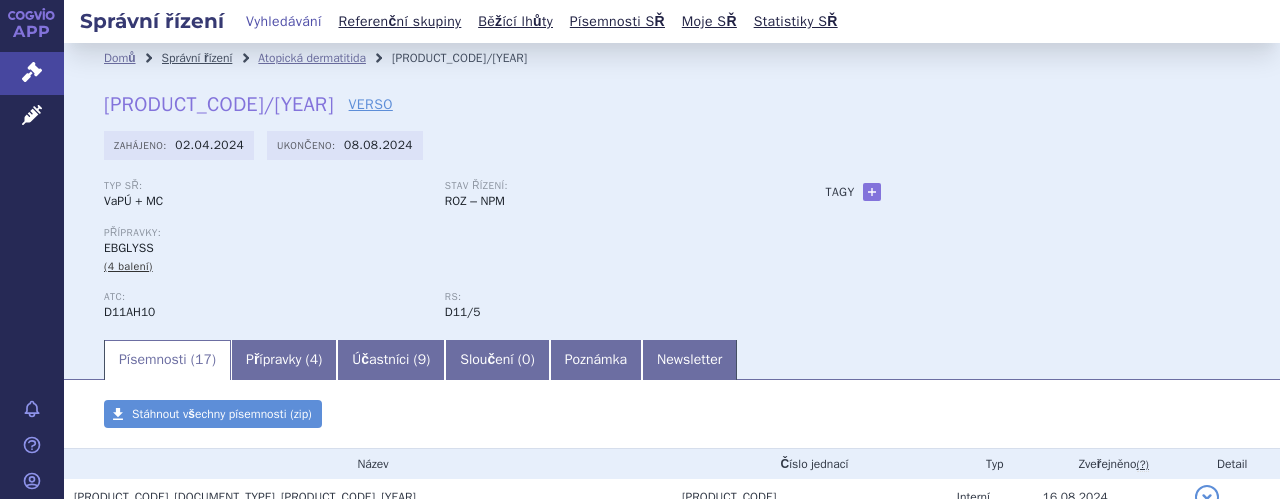 click on "Správní řízení" at bounding box center [197, 58] 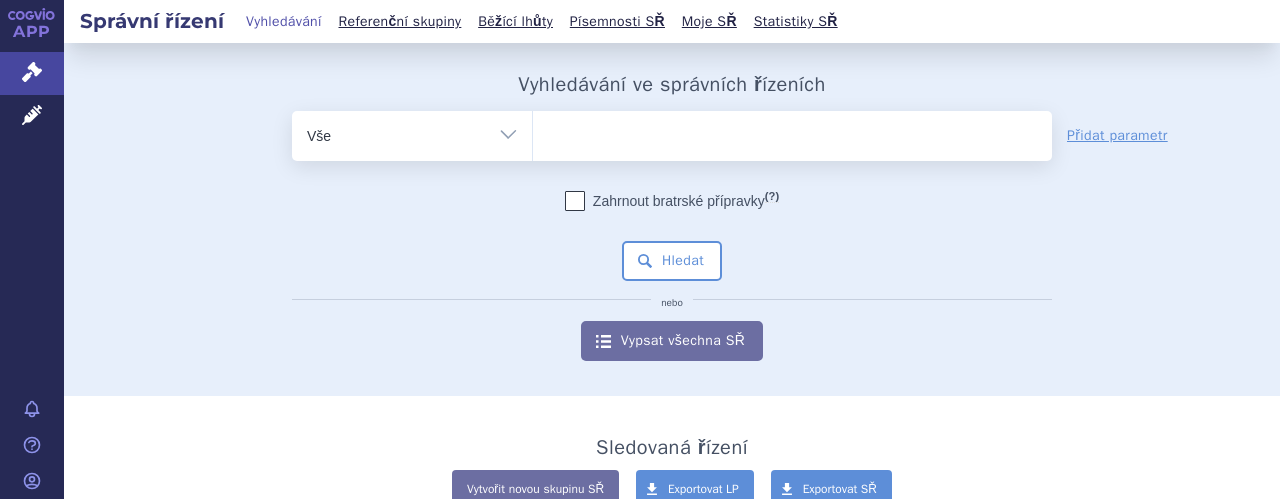 scroll, scrollTop: 0, scrollLeft: 0, axis: both 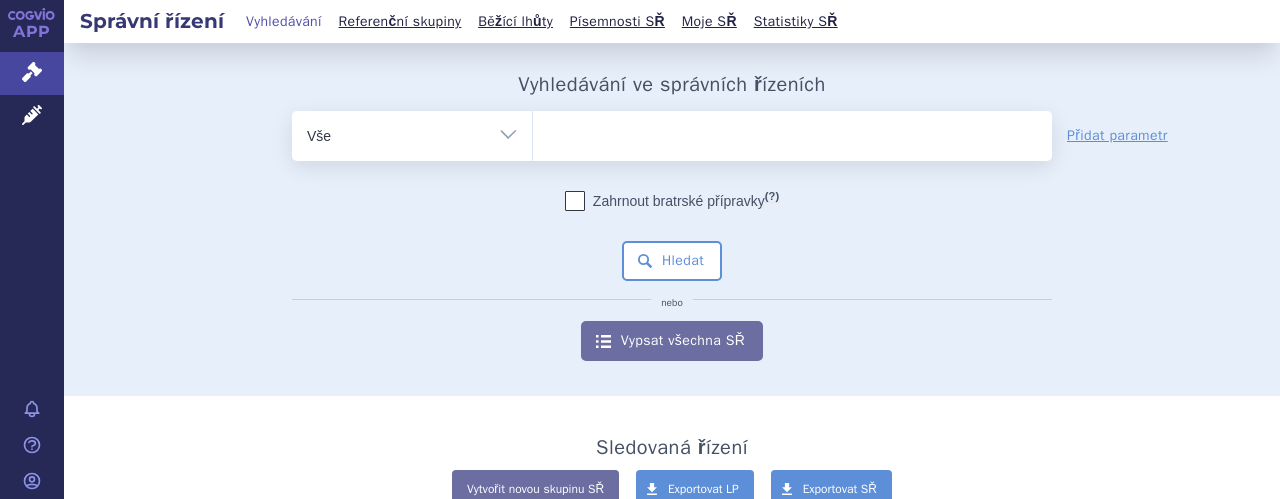 click at bounding box center [792, 132] 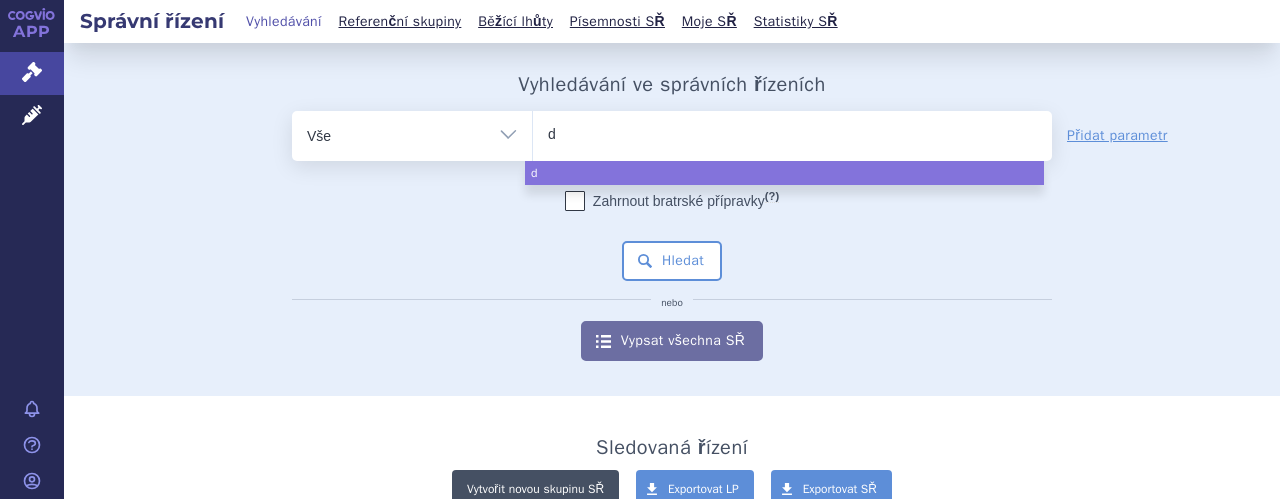 type on "de" 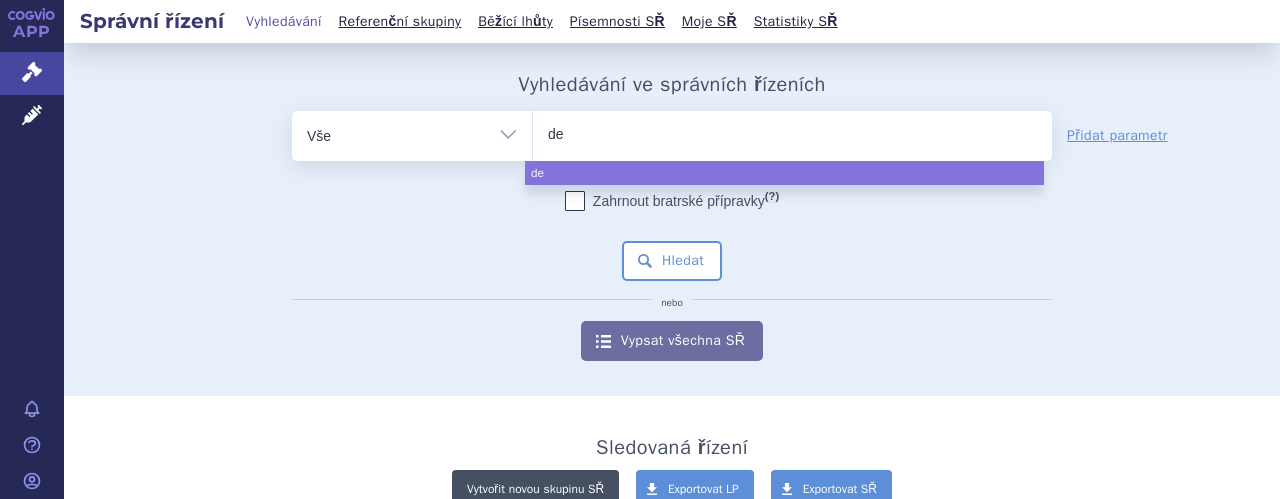 type on "del" 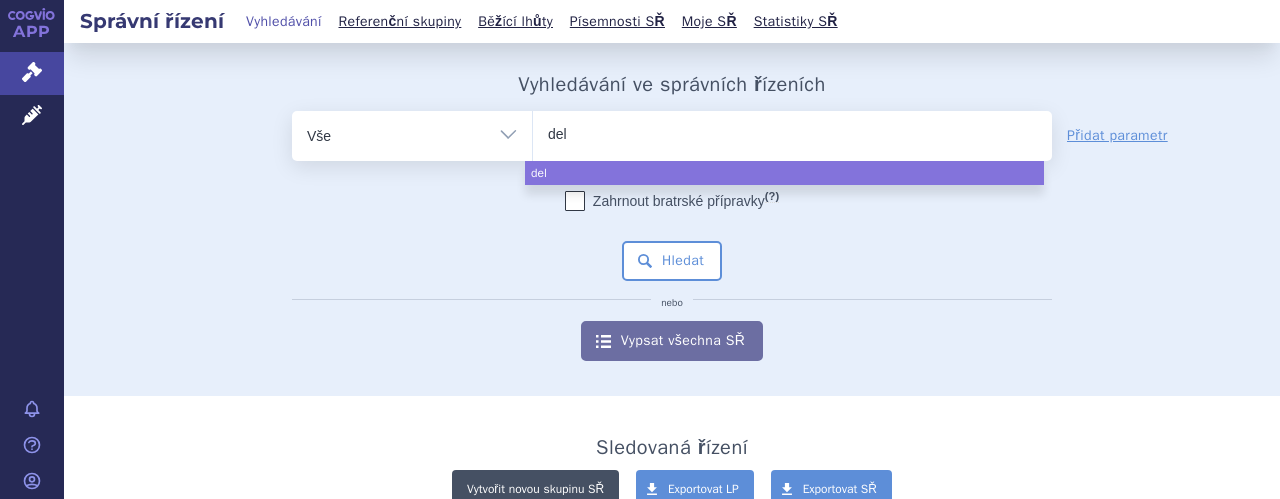 type on "delg" 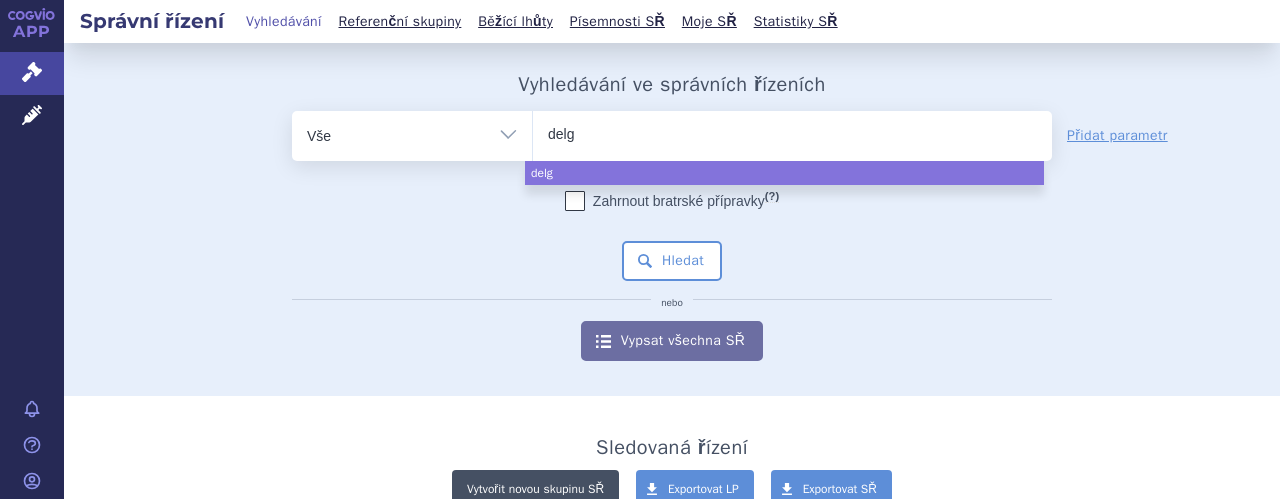 type on "delgo" 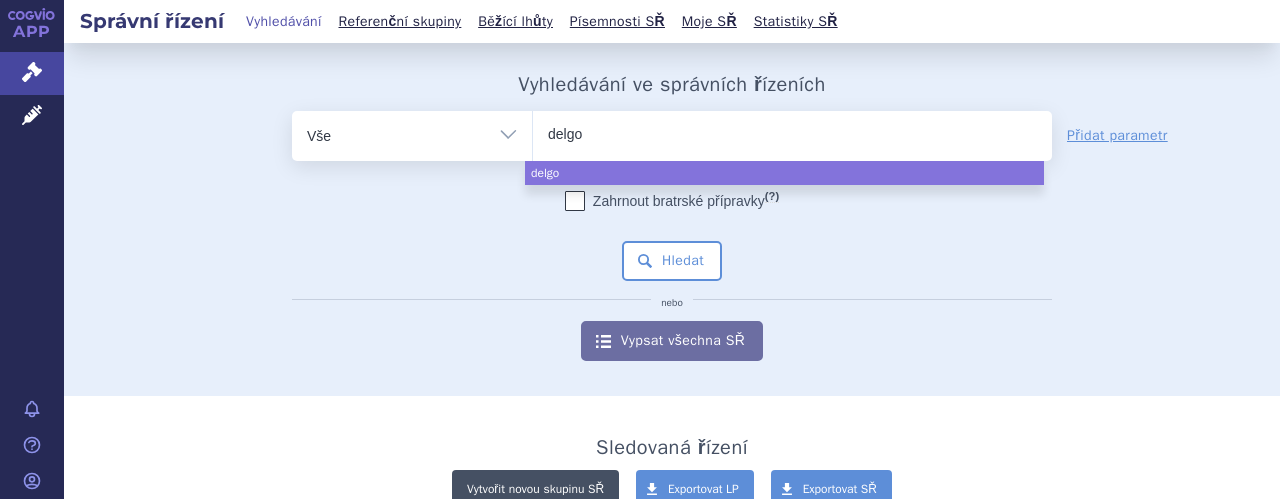 type on "delgoc" 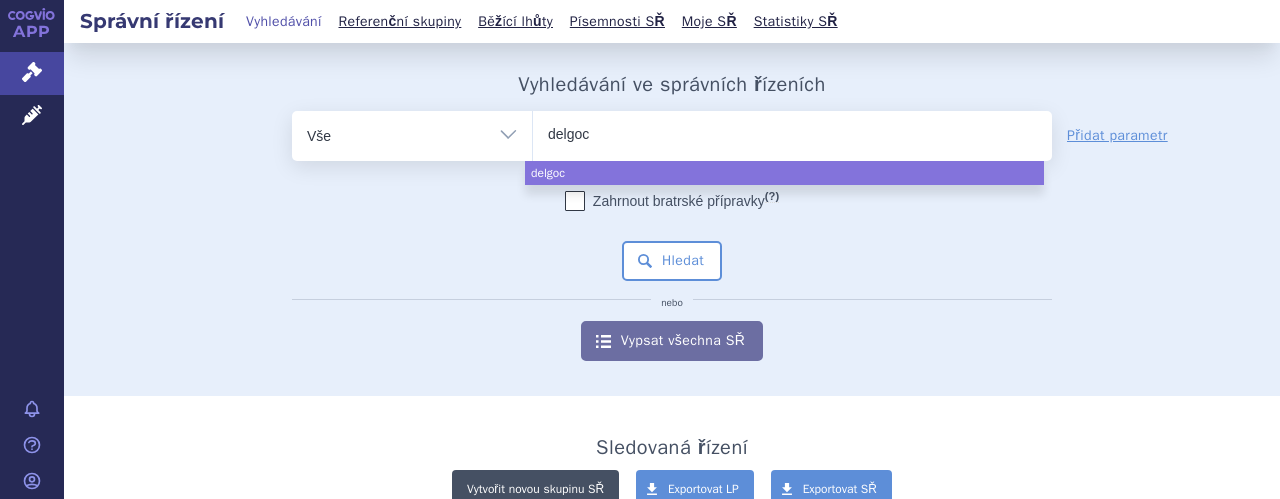 type on "delgoci" 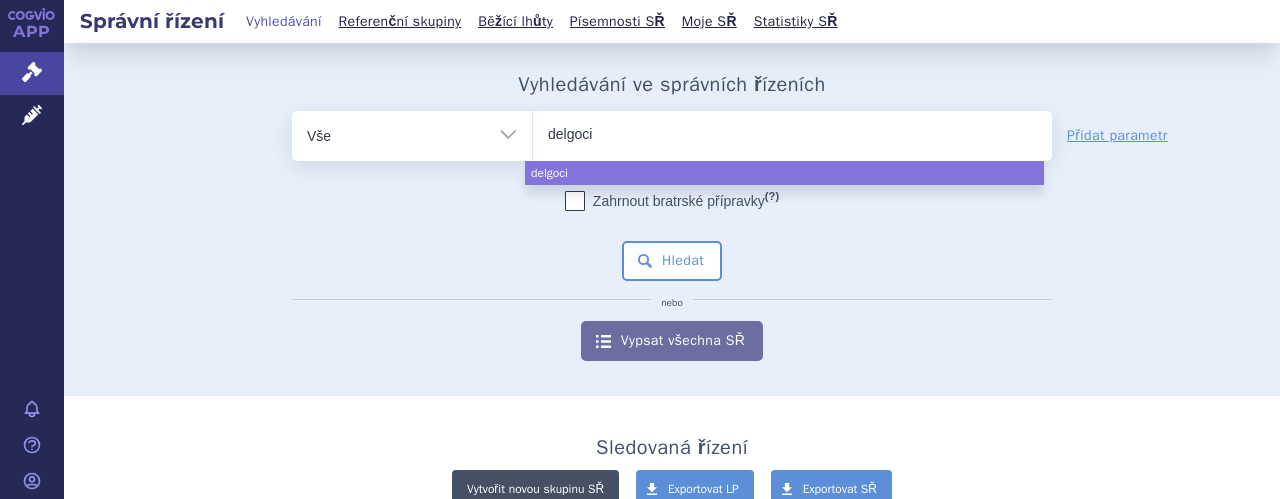 type on "delgocit" 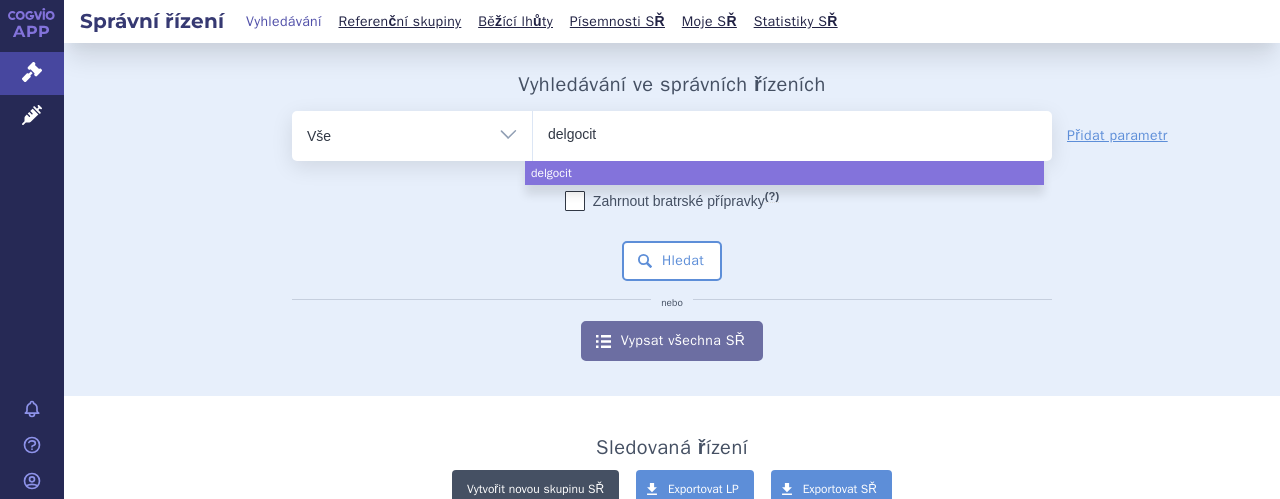 type on "delgociti" 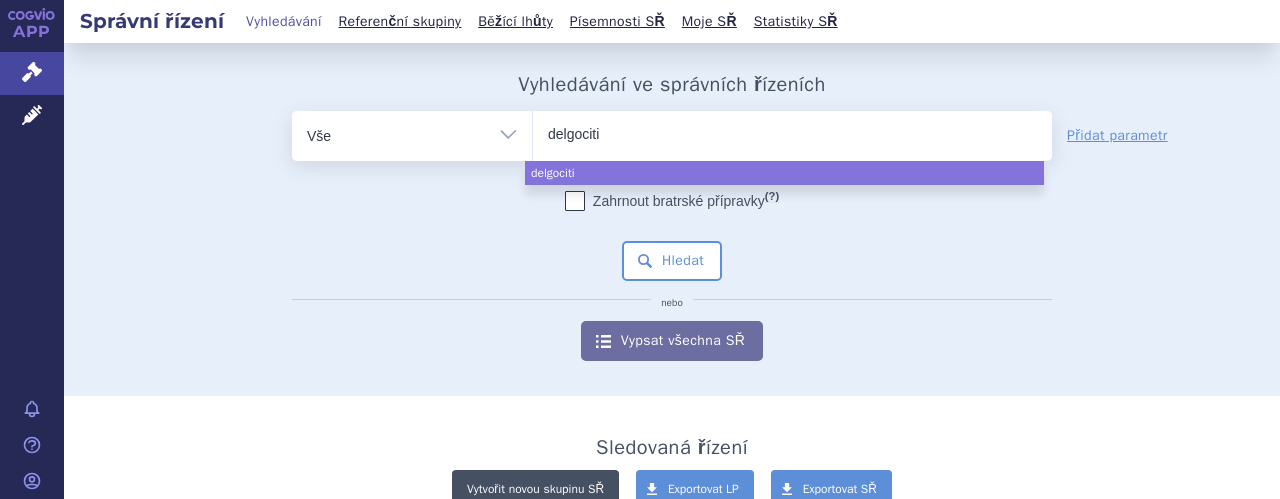 type on "delgocitin" 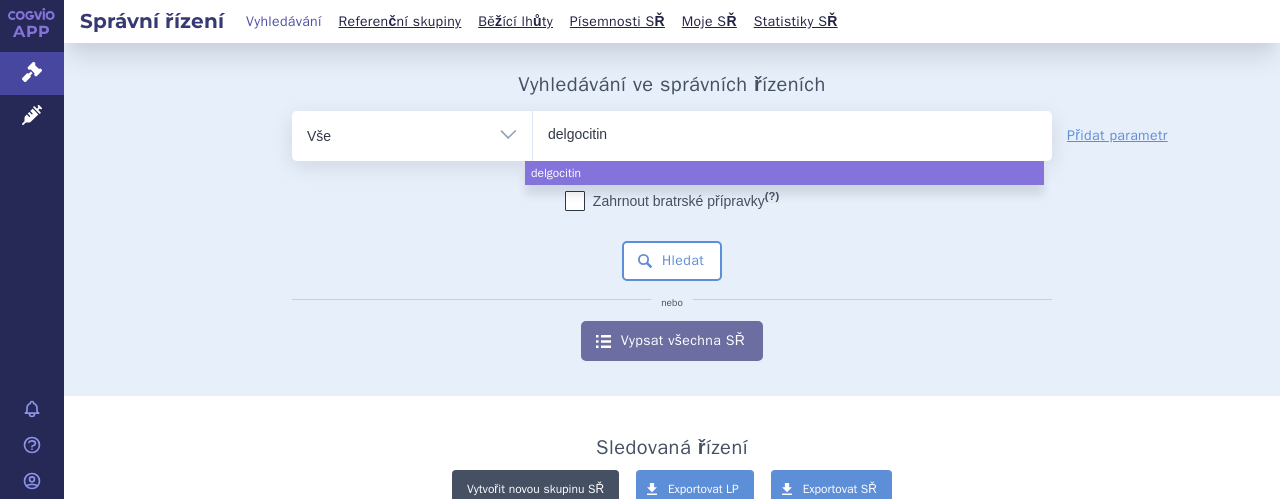 type on "delgocitini" 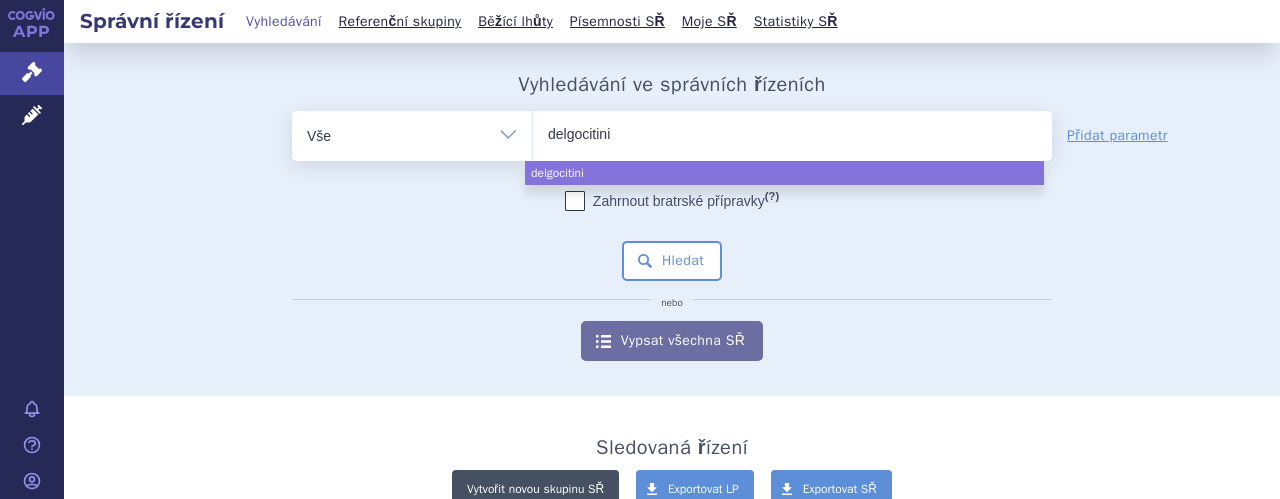 type on "delgocitinib" 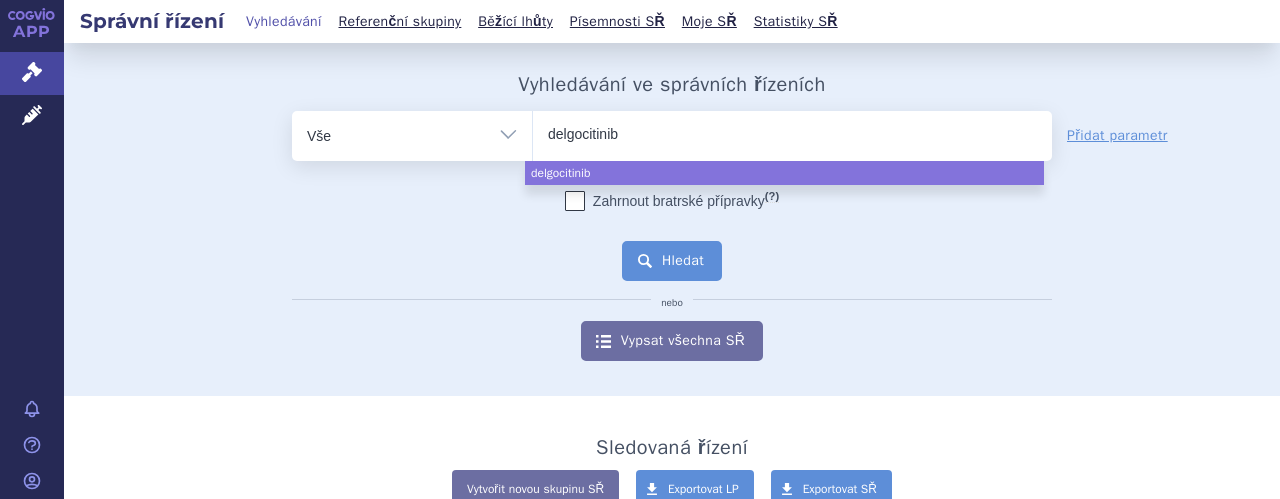 select on "delgocitinib" 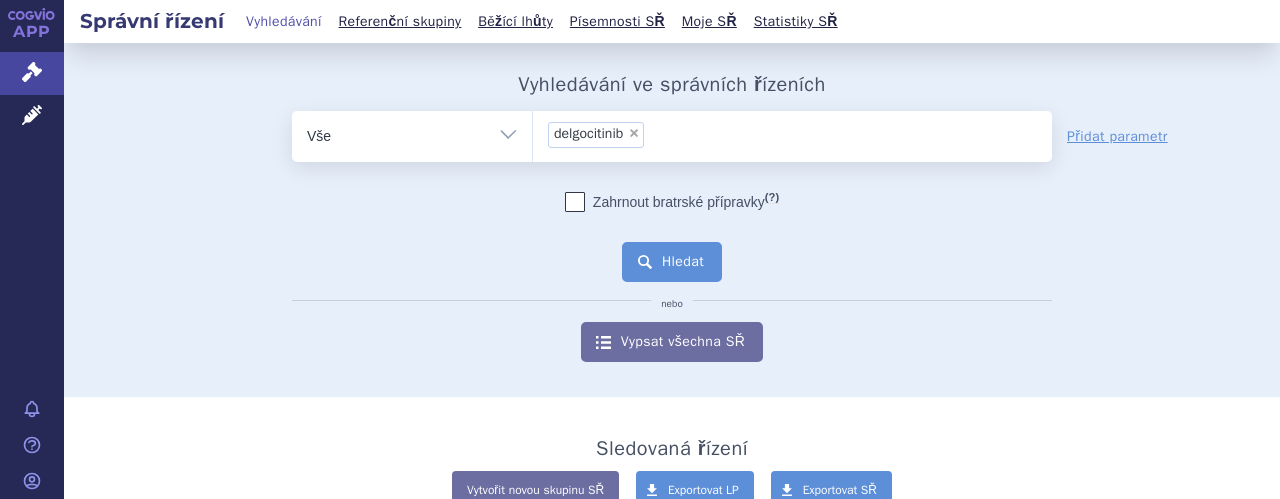 click on "Hledat" at bounding box center (672, 262) 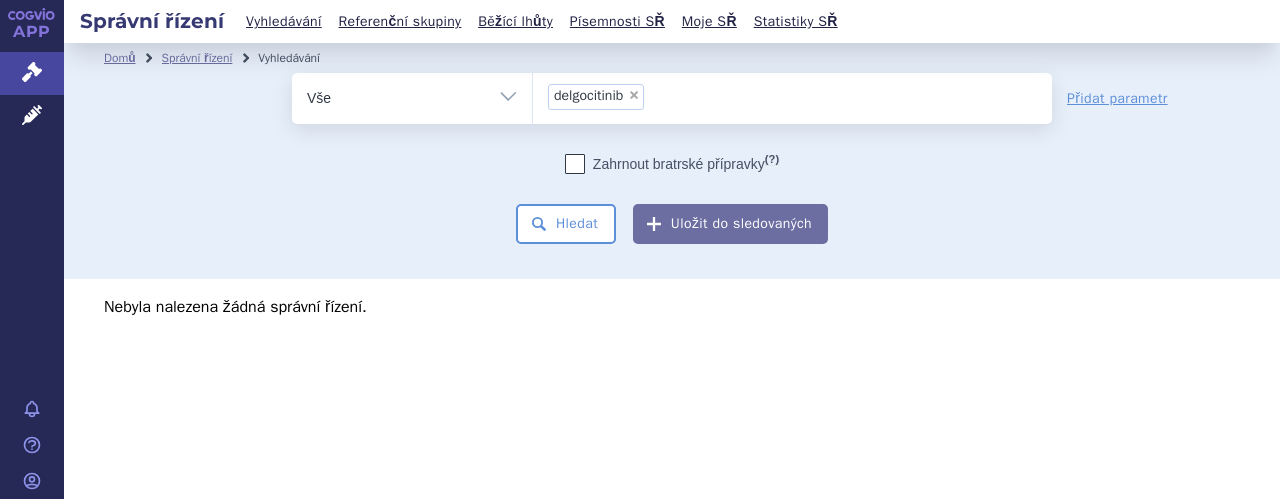 scroll, scrollTop: 0, scrollLeft: 0, axis: both 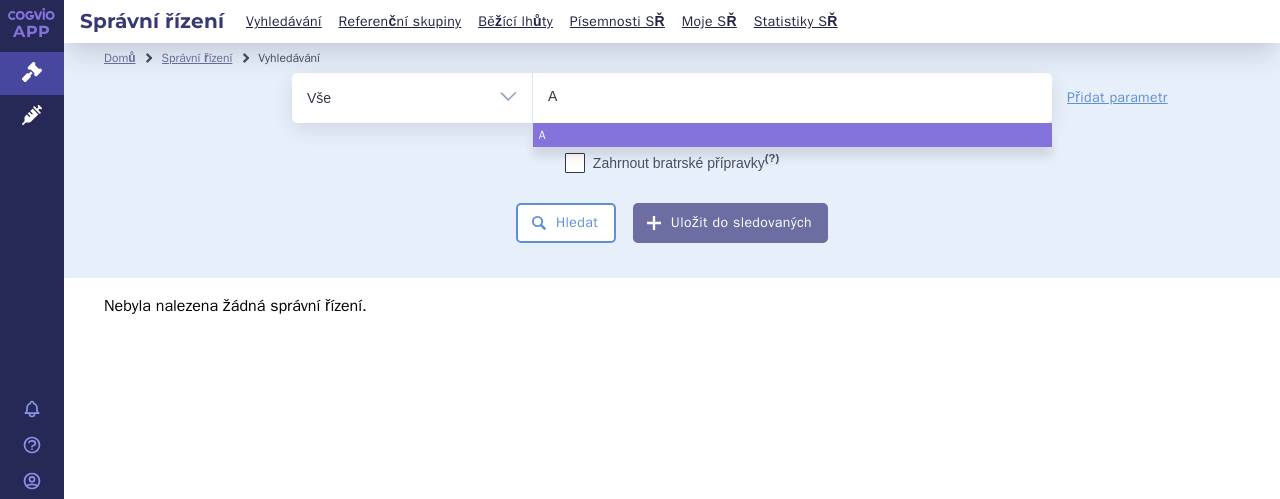 type on "An" 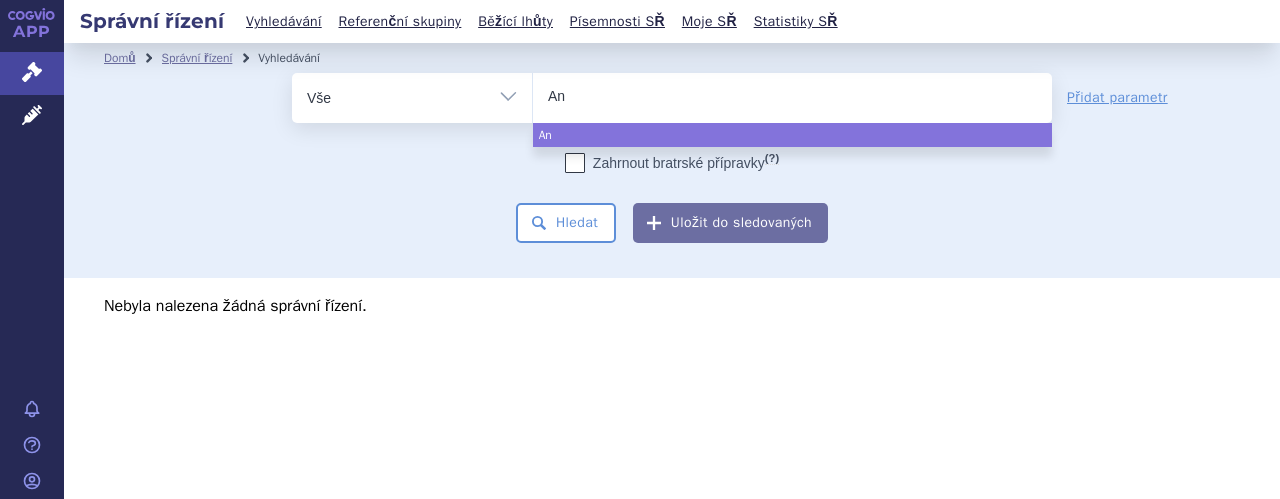 type on "Anz" 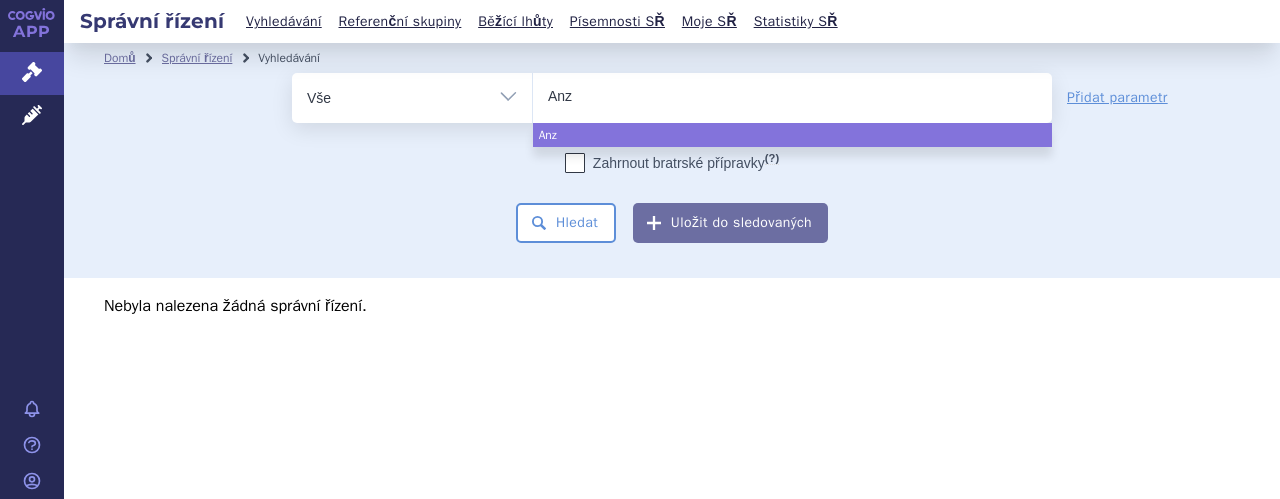 type on "Anzu" 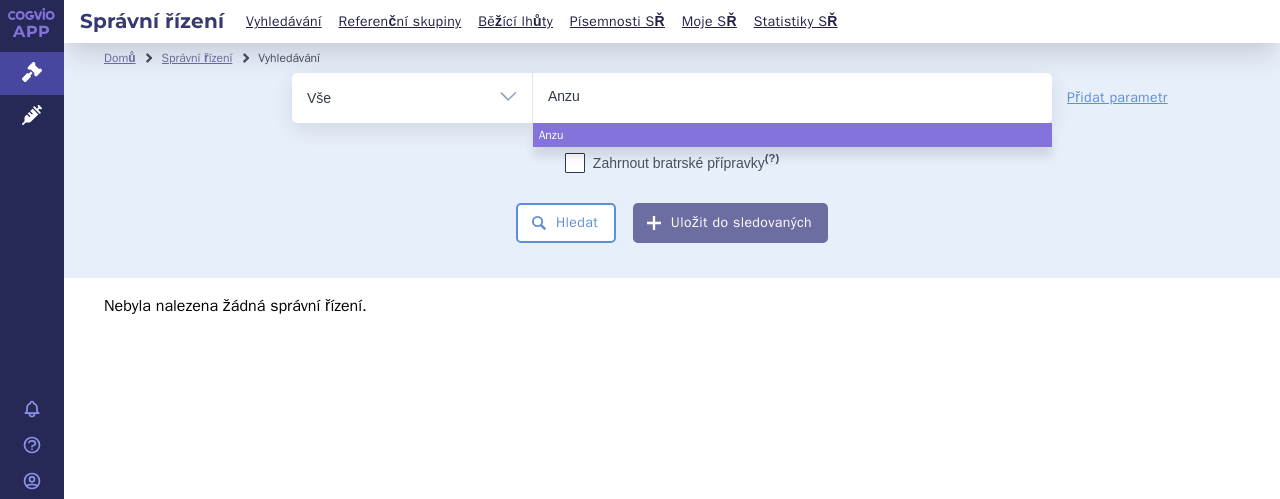 type on "Anzup" 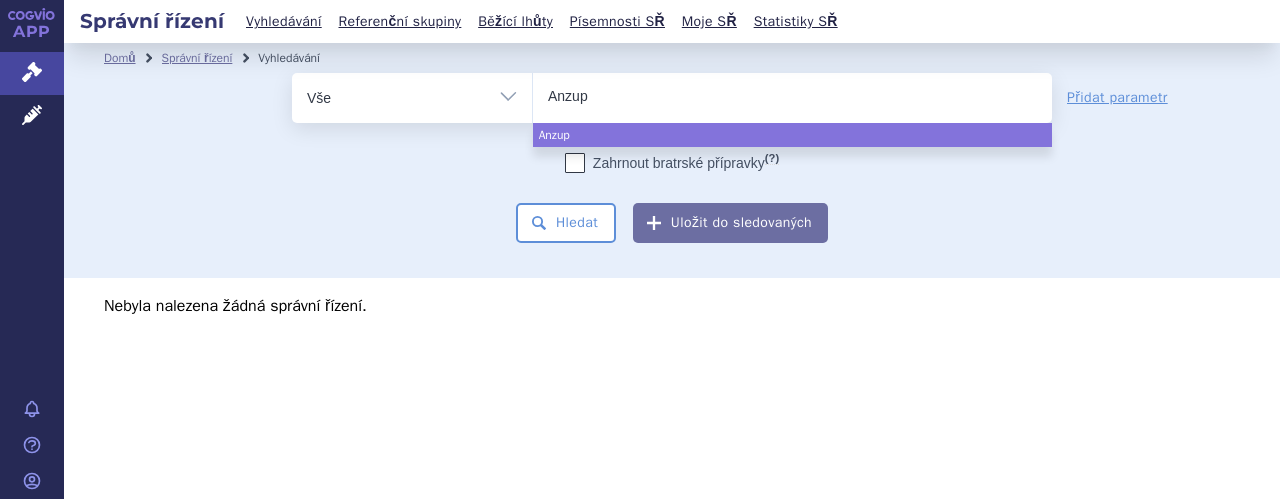 type on "Anzupg" 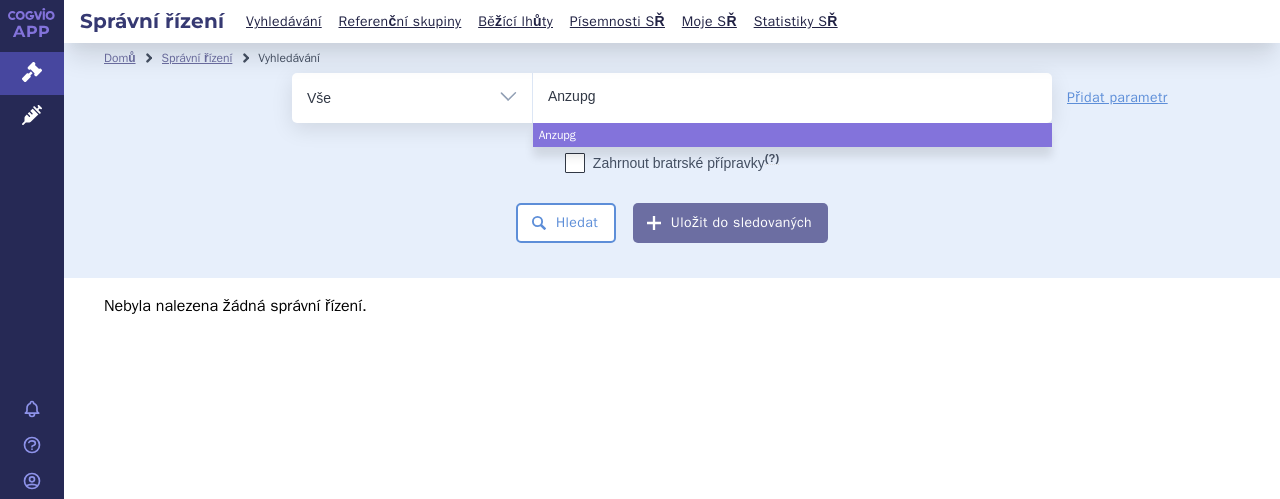 type on "Anzupgo" 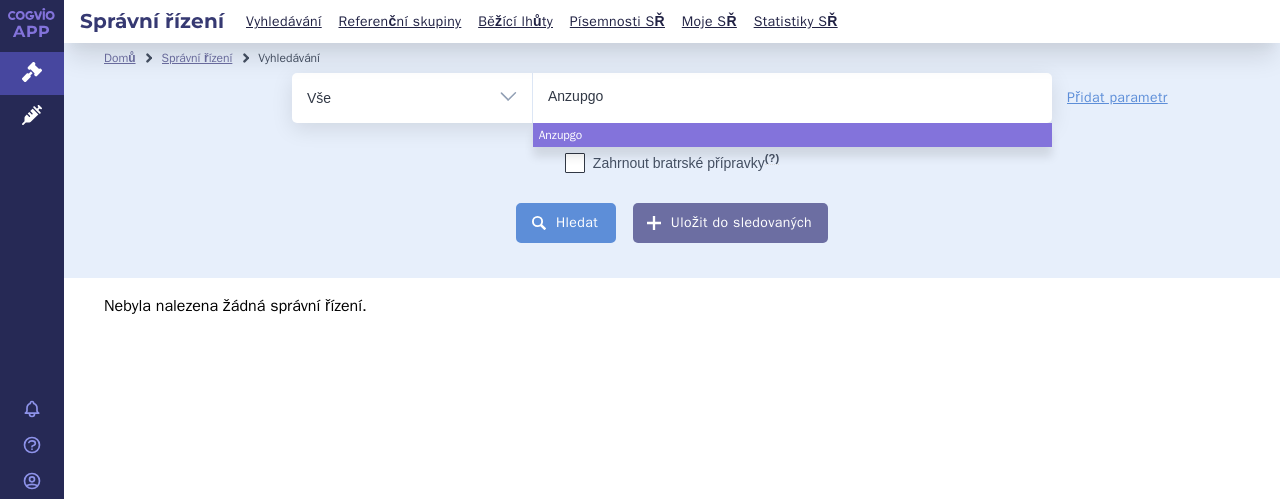 select on "Anzupgo" 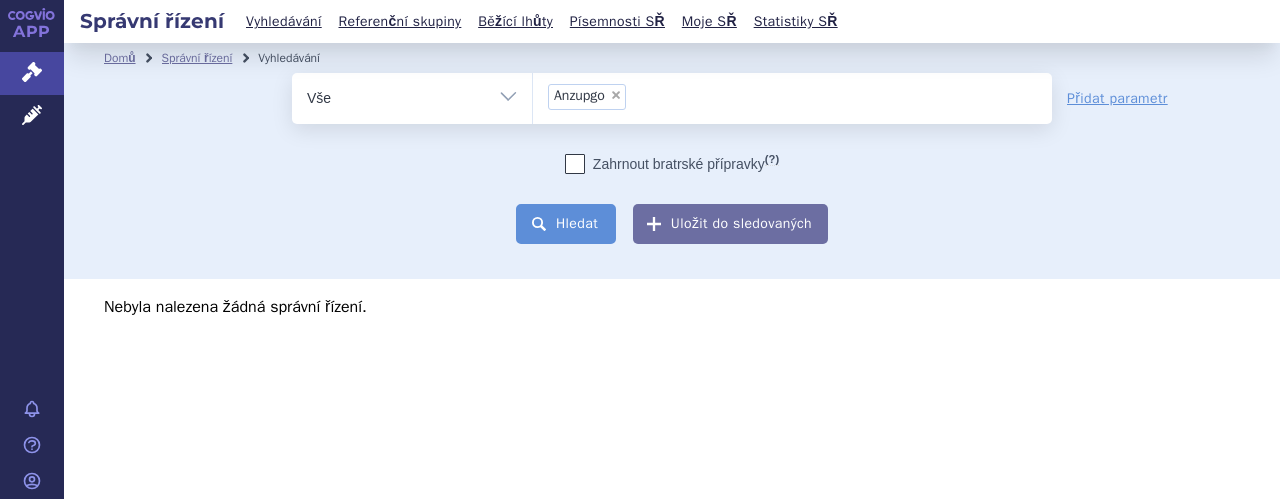 click on "Hledat" at bounding box center [566, 224] 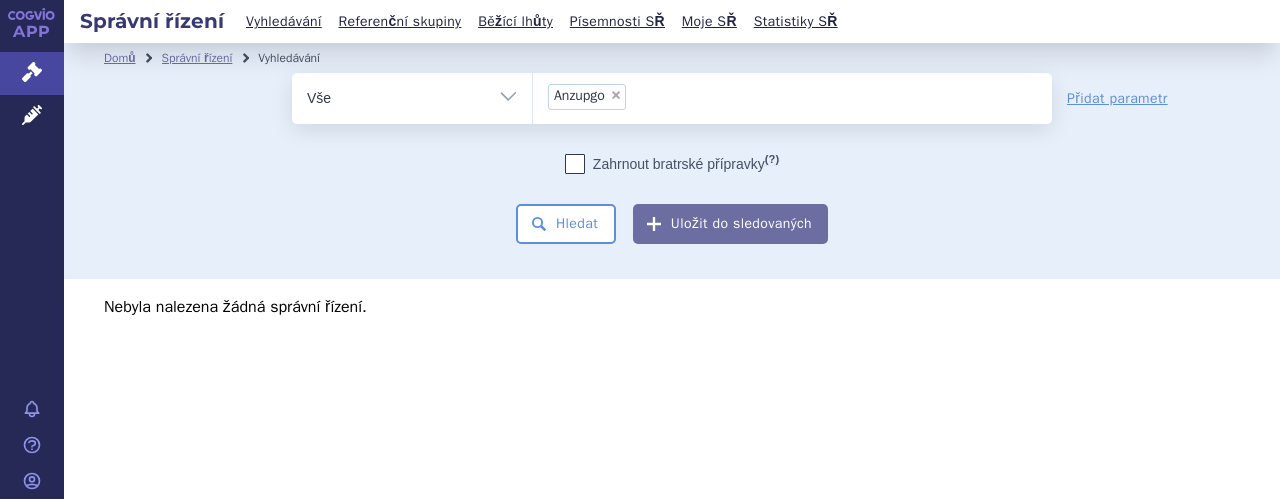 scroll, scrollTop: 0, scrollLeft: 0, axis: both 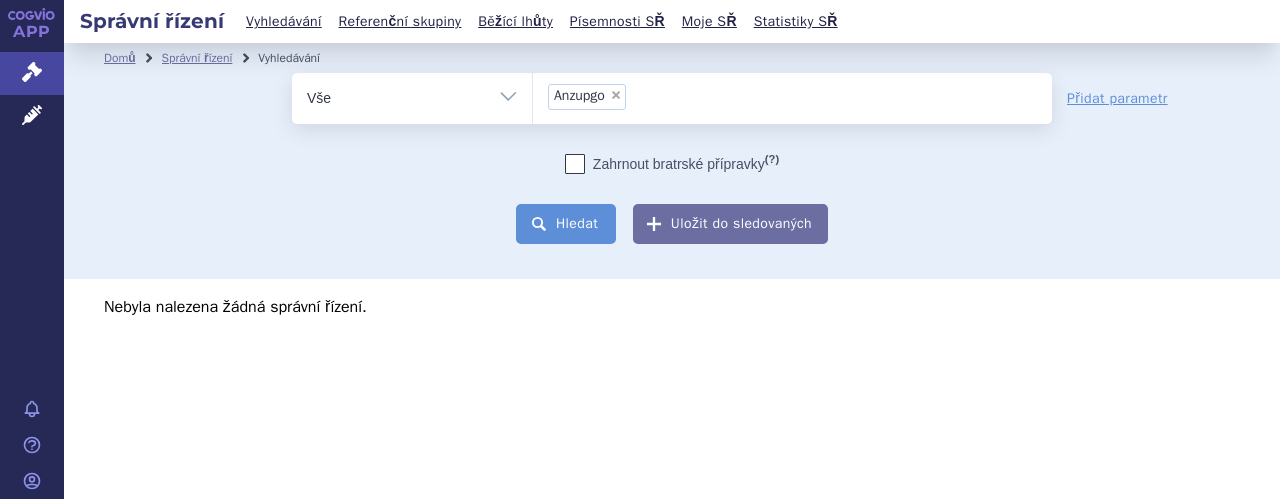 click on "Hledat" at bounding box center (566, 224) 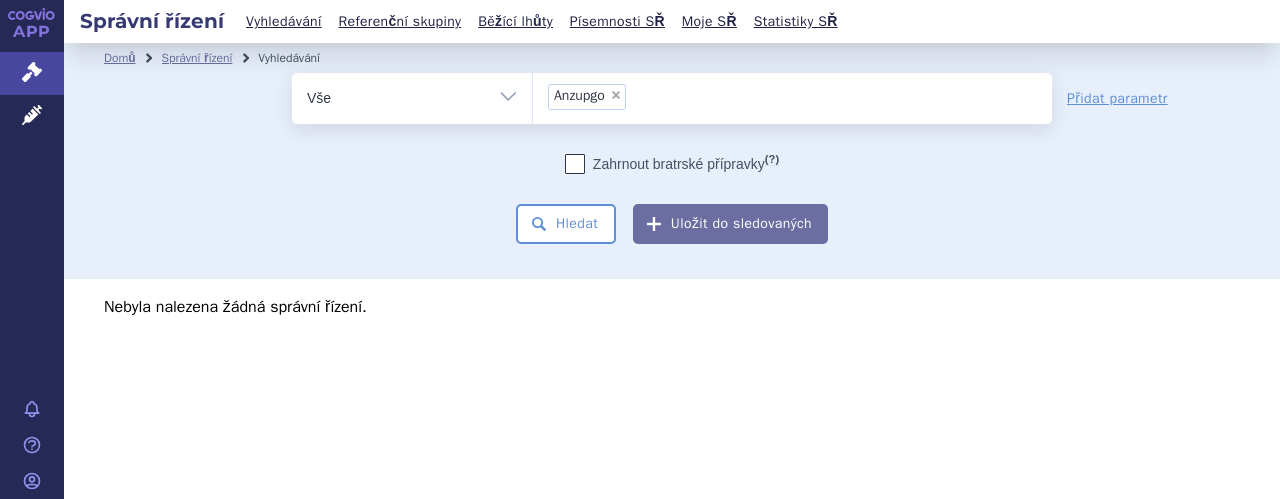 scroll, scrollTop: 0, scrollLeft: 0, axis: both 